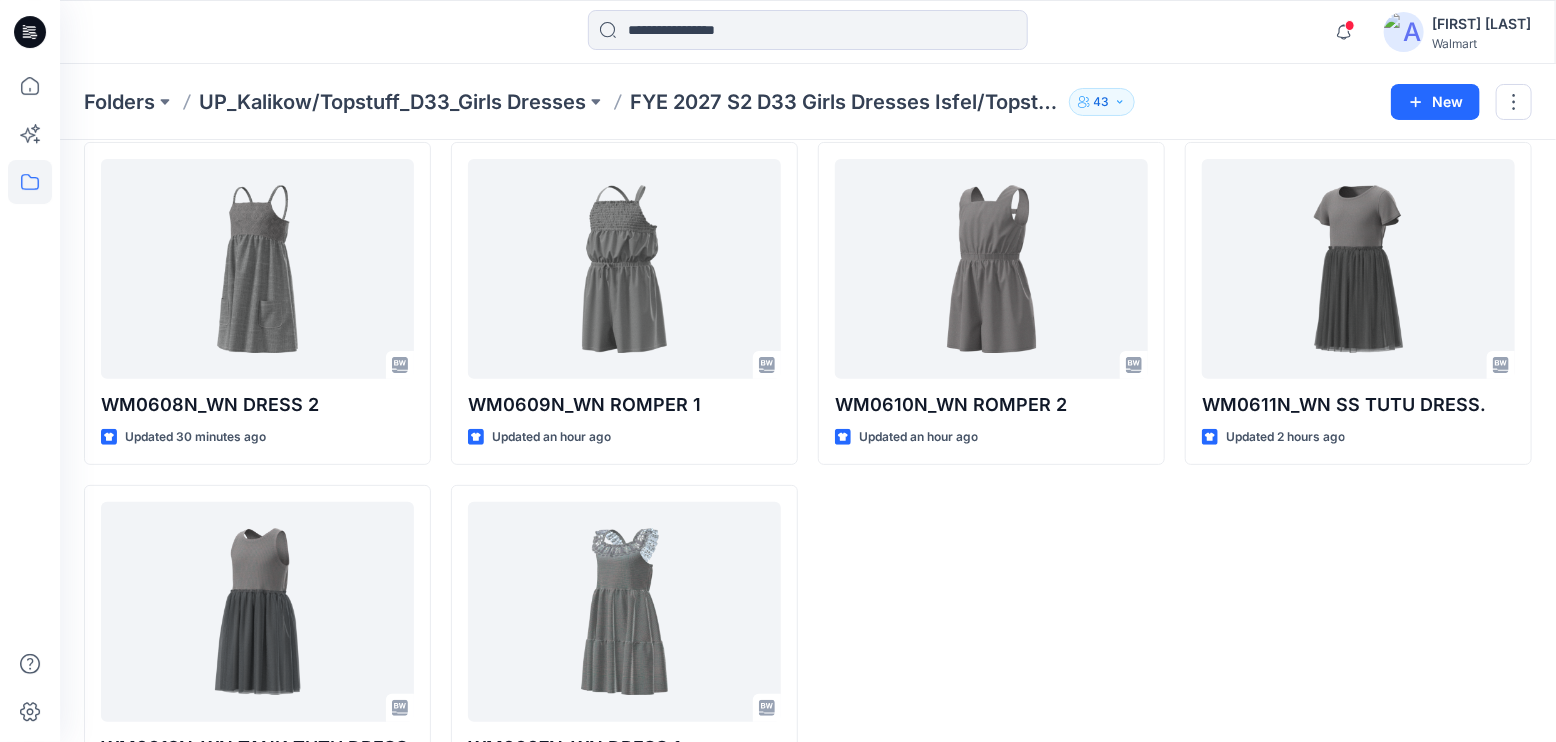 scroll, scrollTop: 99, scrollLeft: 0, axis: vertical 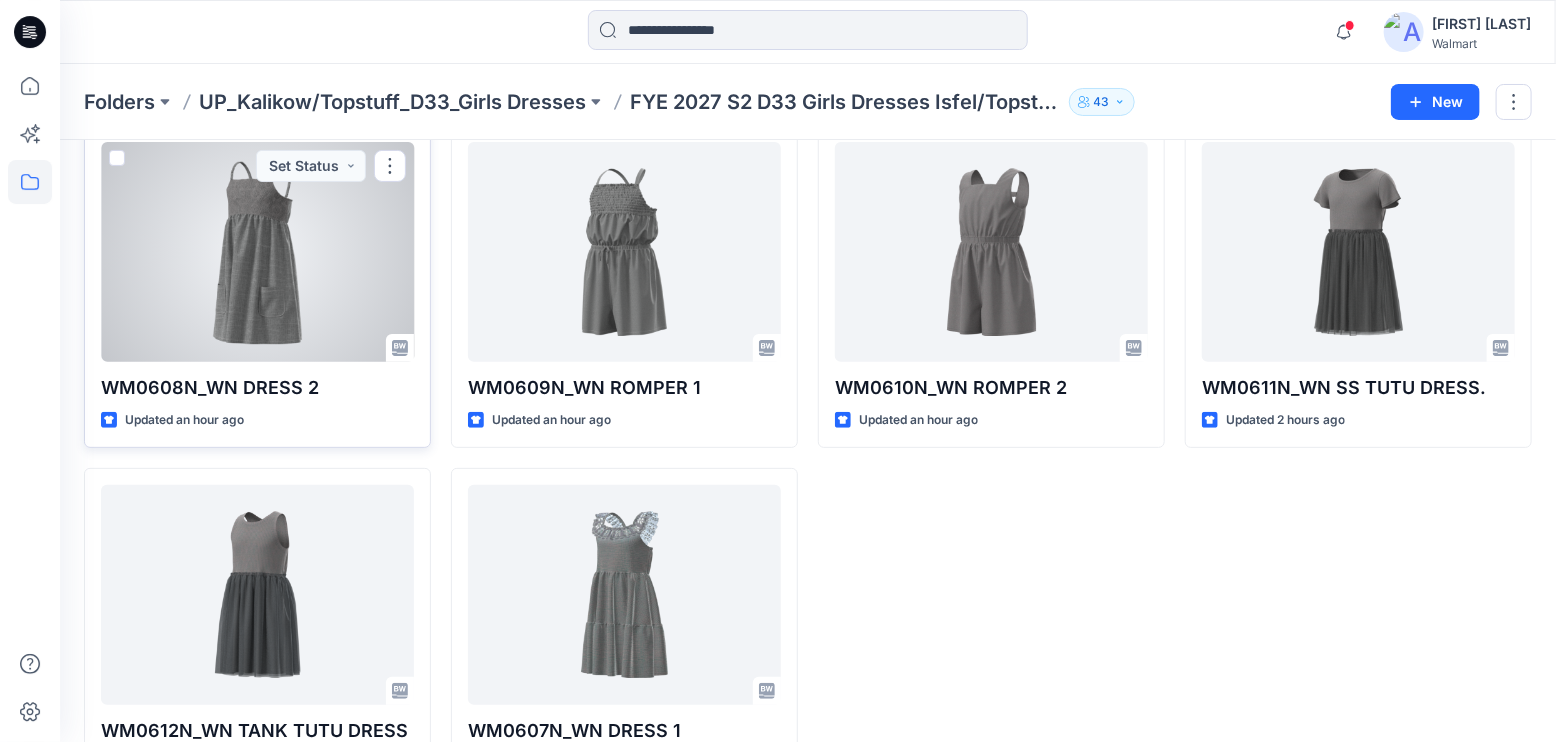 click at bounding box center (257, 252) 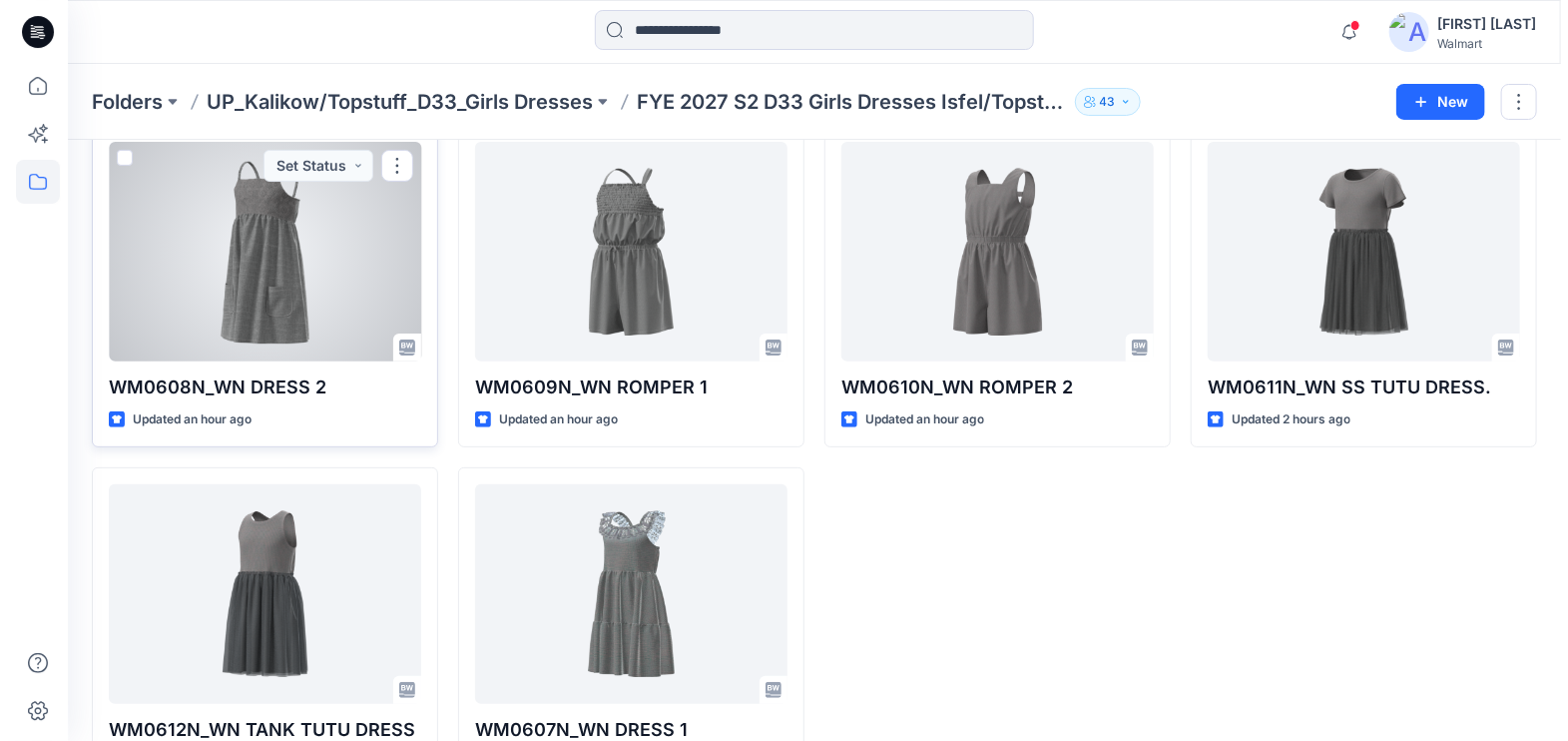 scroll, scrollTop: 0, scrollLeft: 0, axis: both 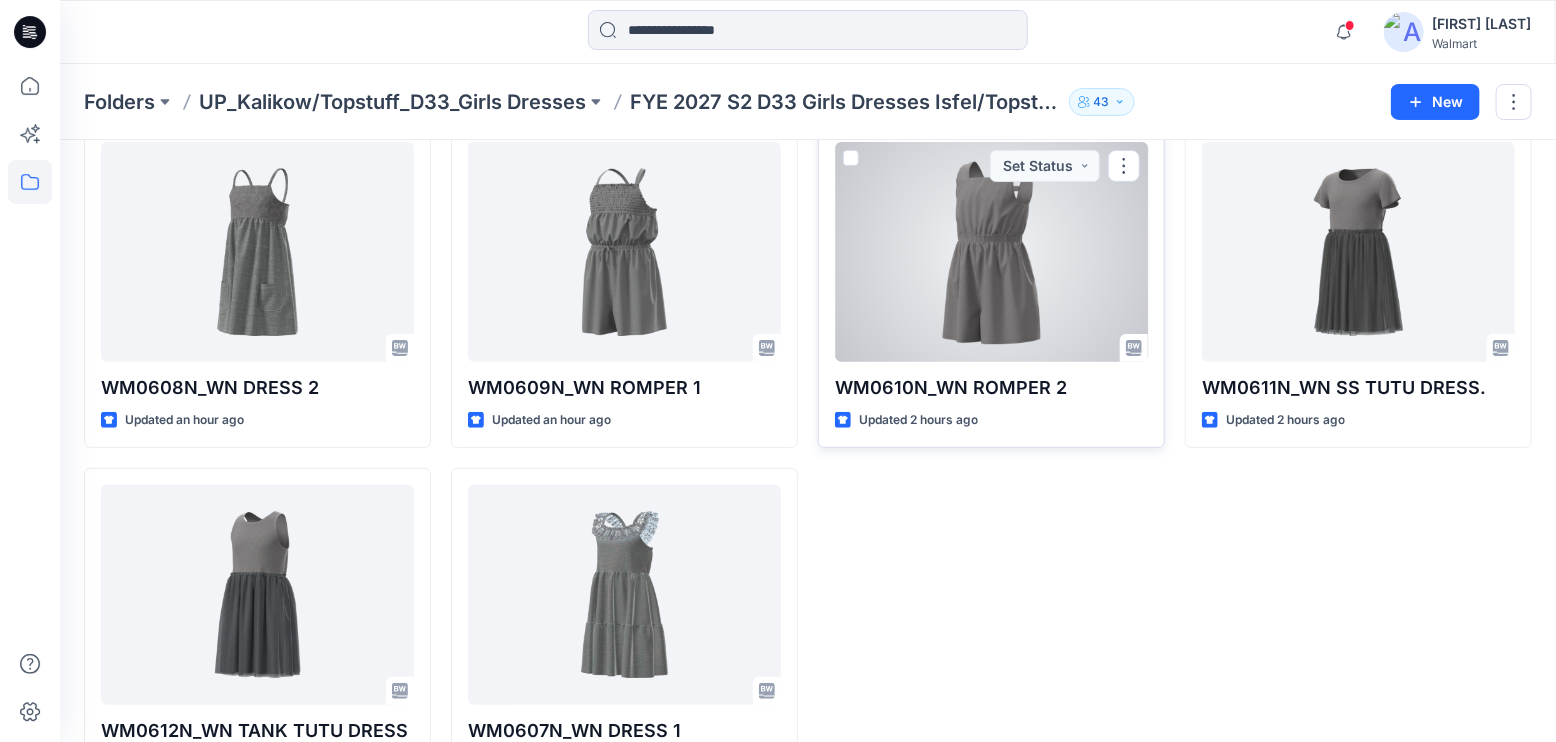 click at bounding box center (991, 252) 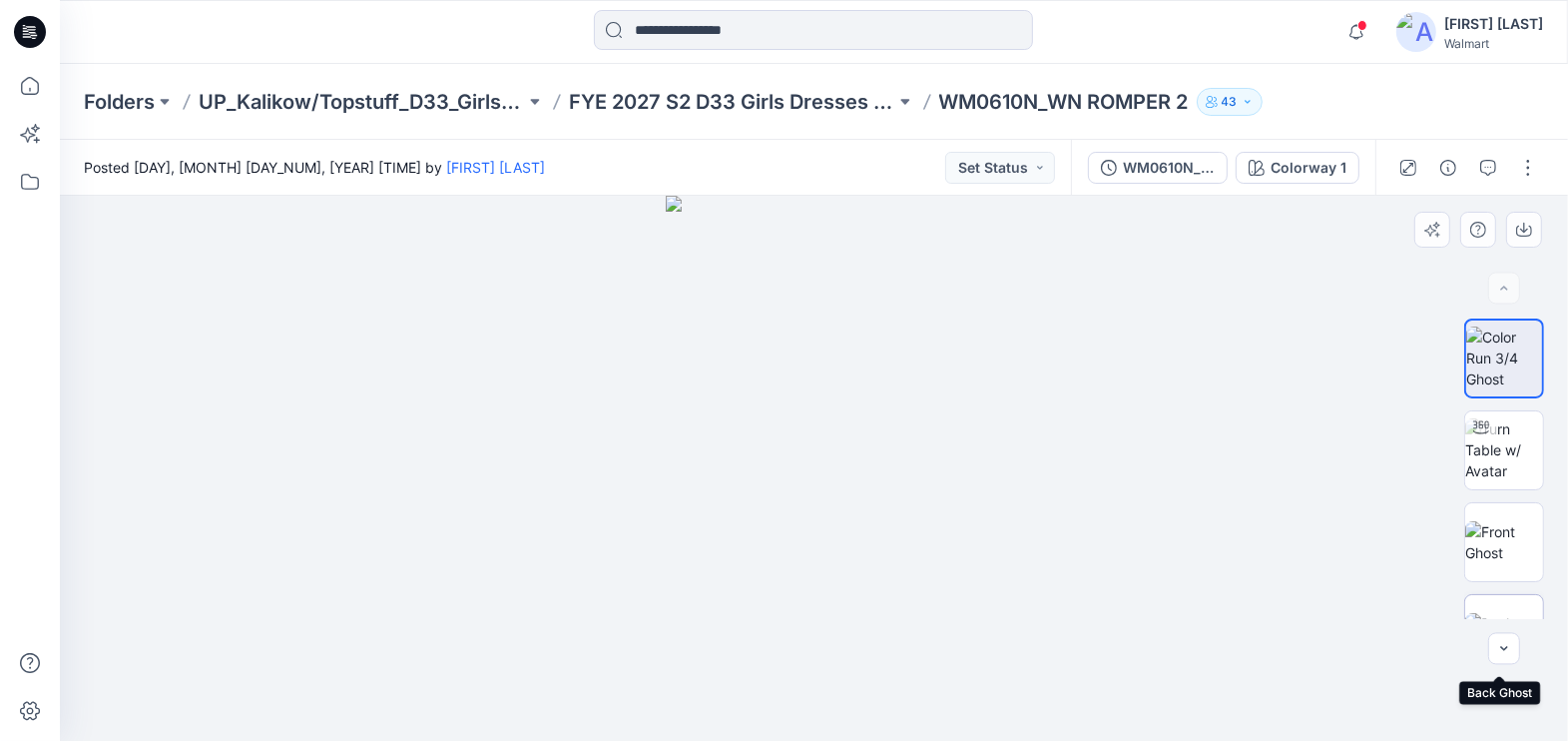 click at bounding box center [1504, 634] 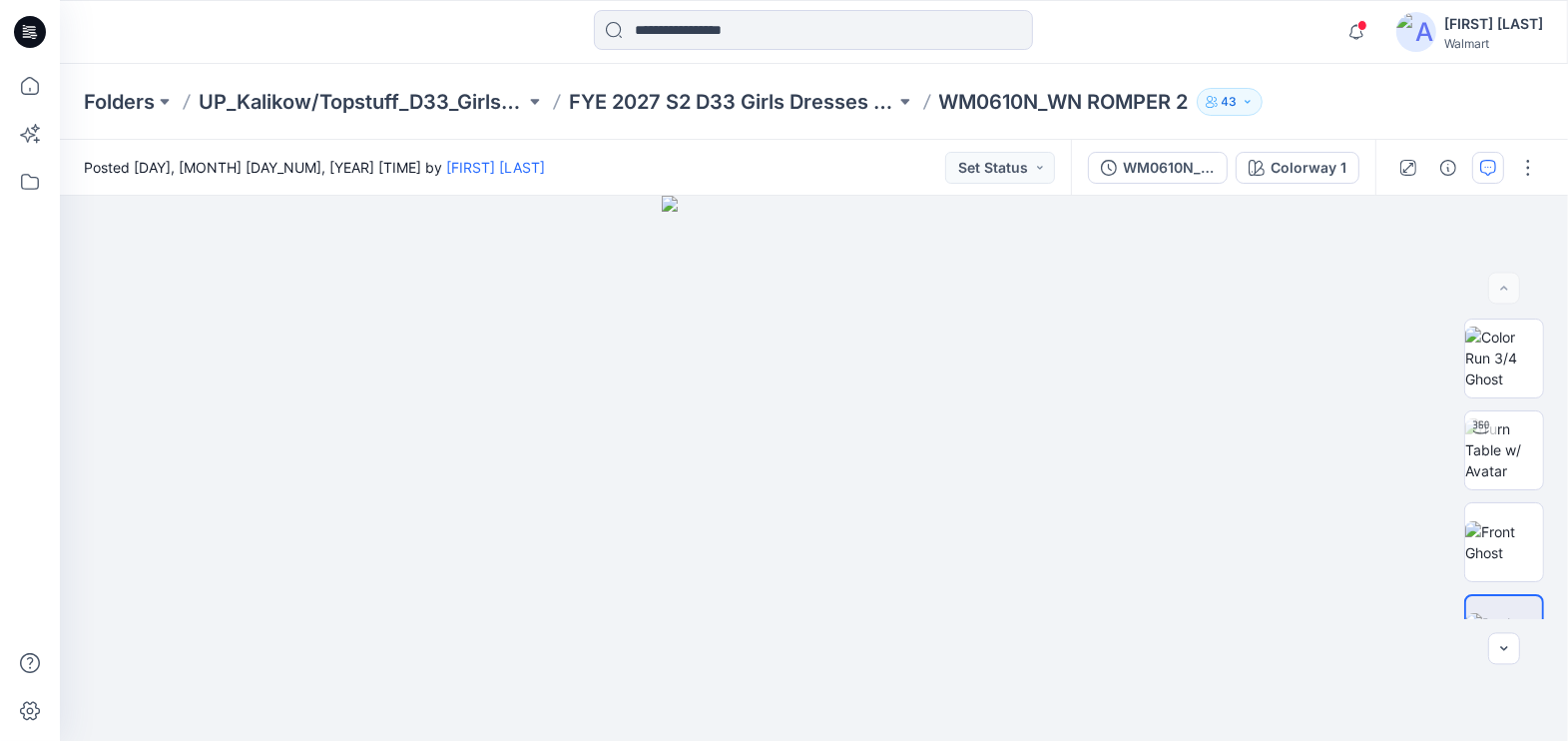 click at bounding box center [1488, 168] 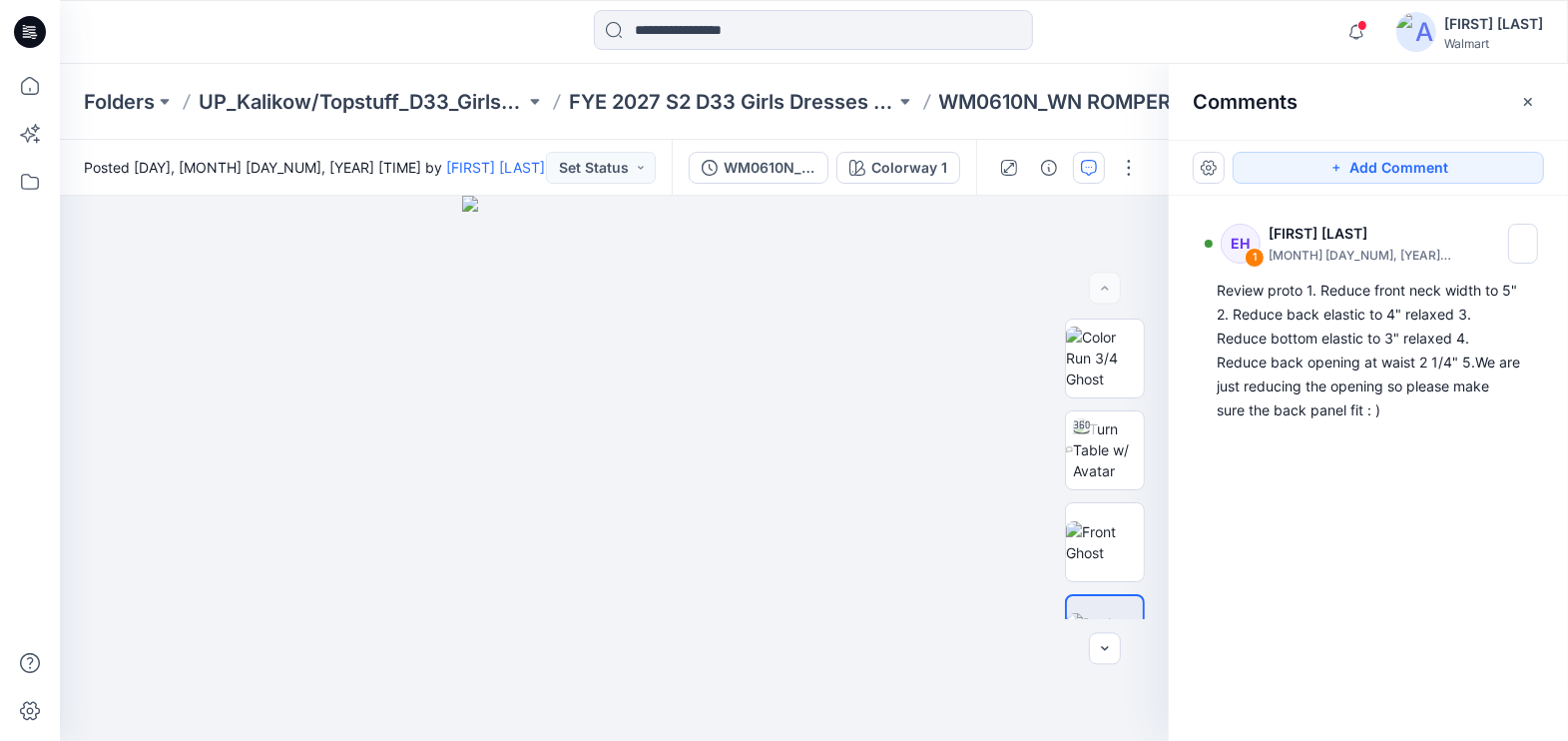 type 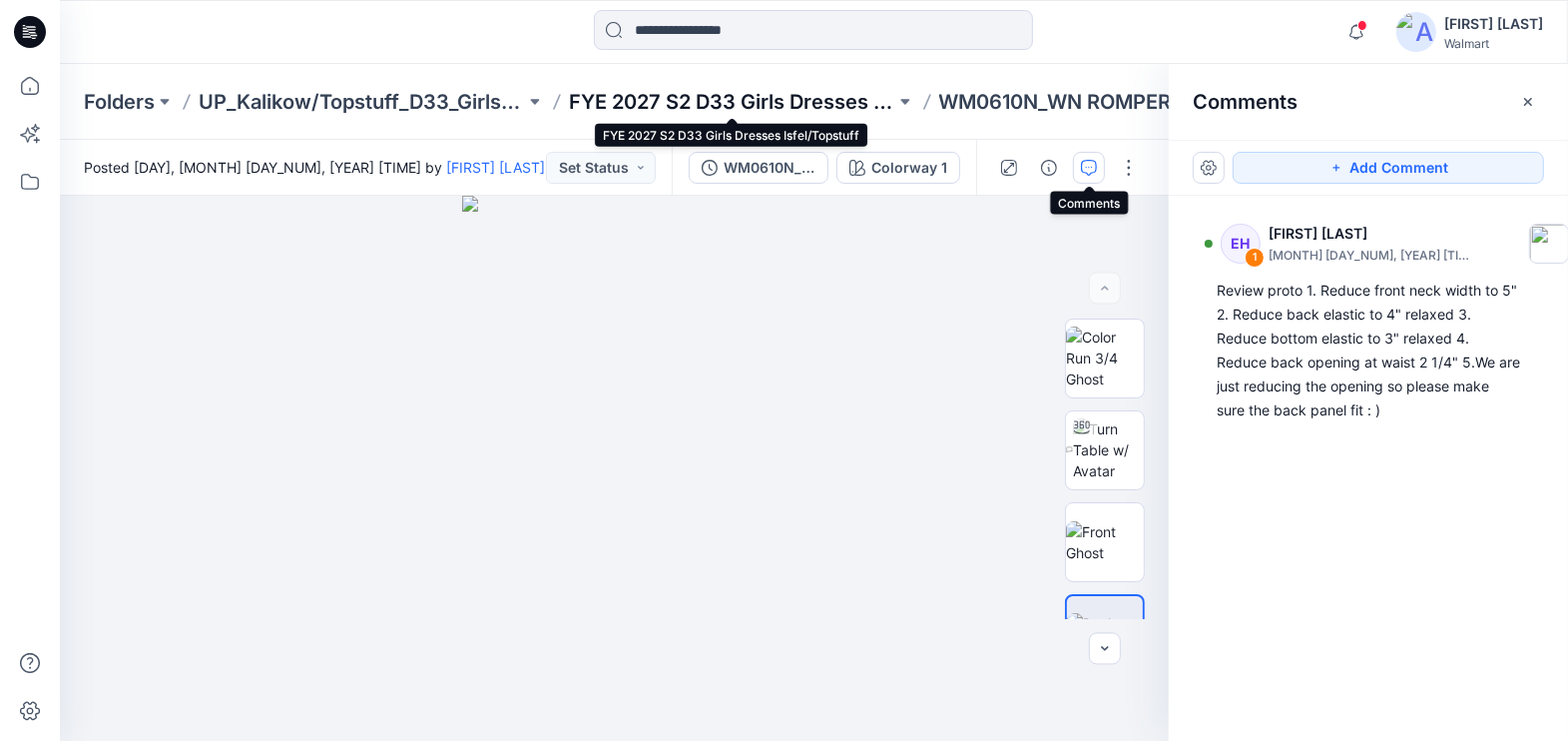 click on "FYE 2027 S2 D33 Girls Dresses Isfel/Topstuff" at bounding box center [732, 102] 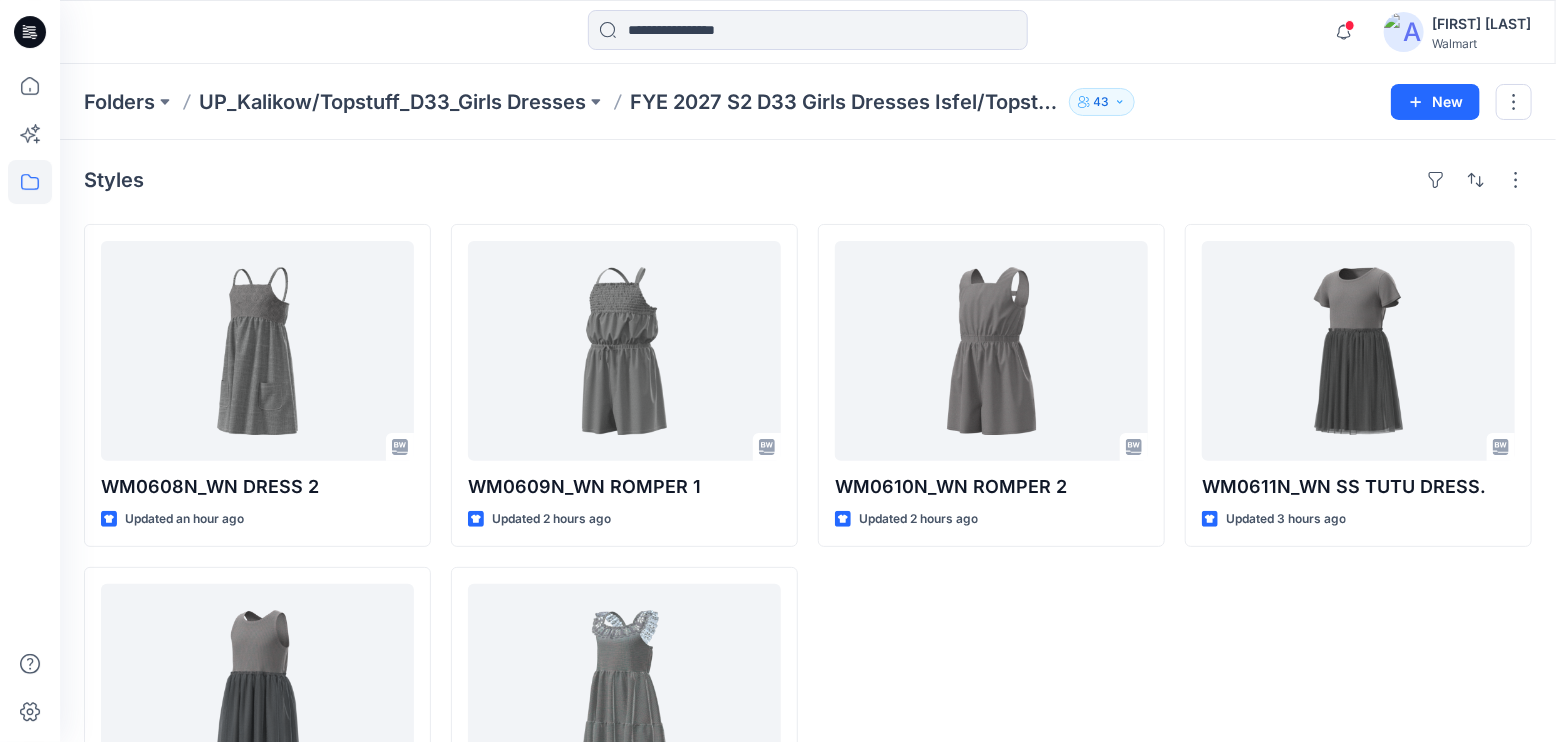 click on "WM0610N_WN ROMPER 2 Updated 2 hours ago" at bounding box center [991, 556] 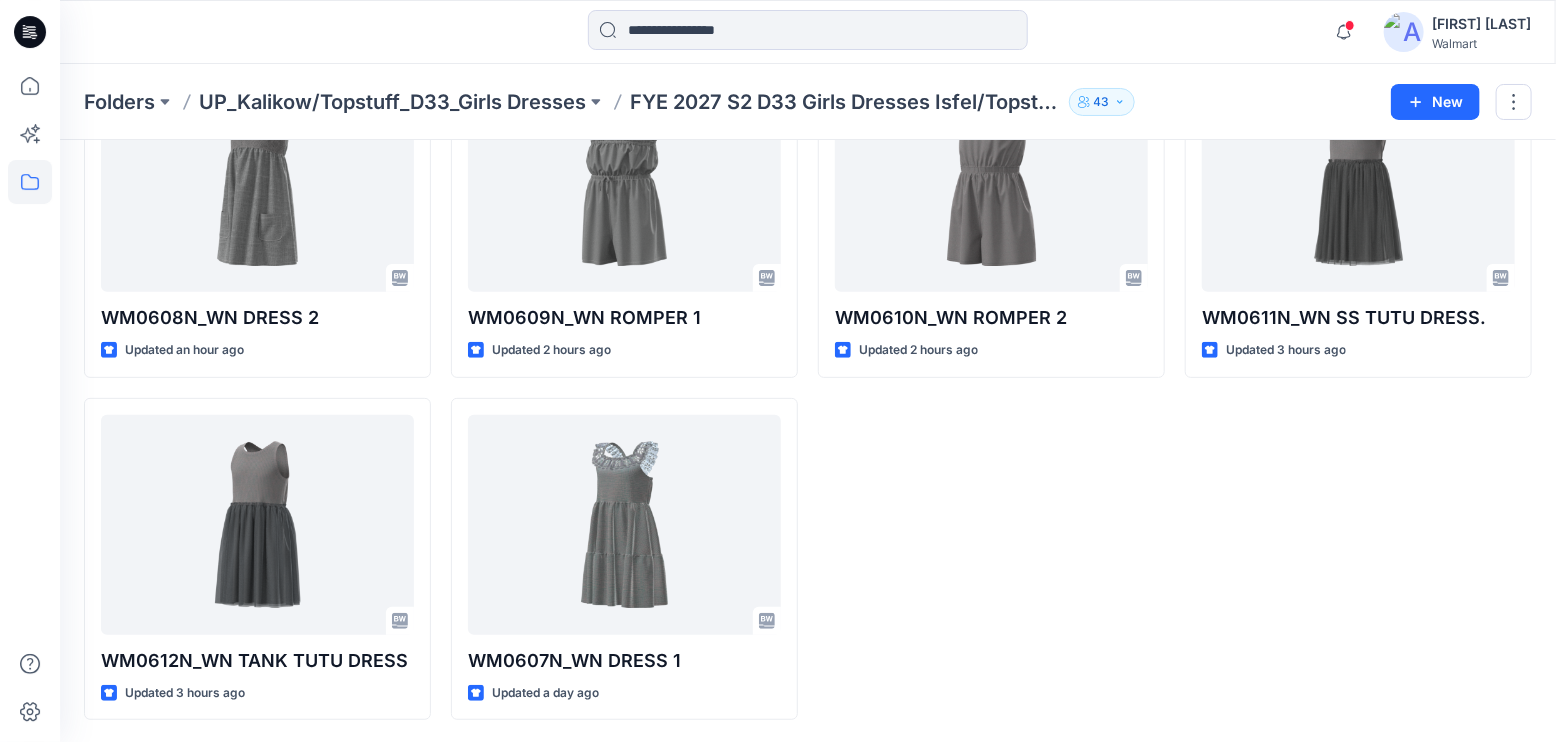 scroll, scrollTop: 69, scrollLeft: 0, axis: vertical 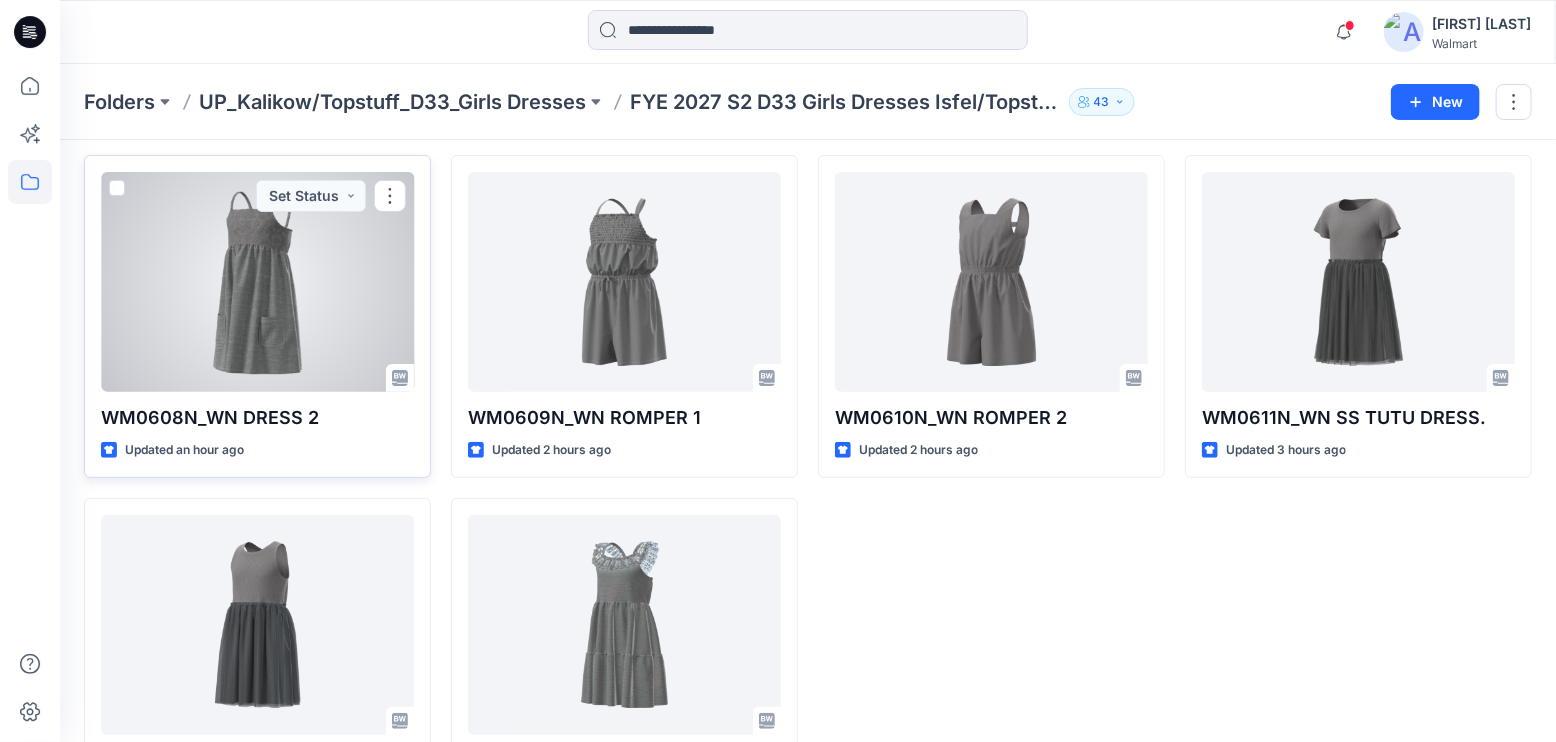 click at bounding box center [257, 282] 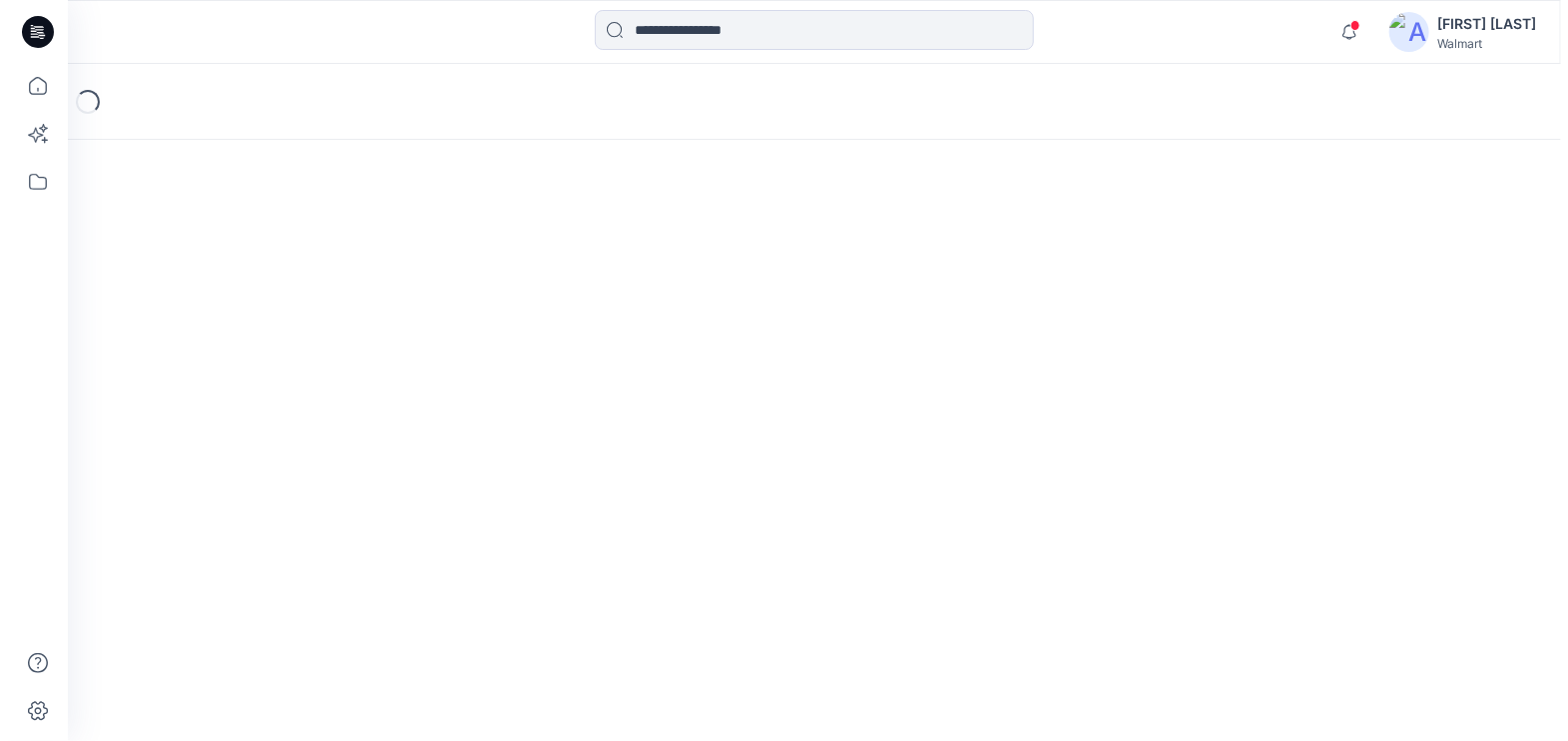 scroll, scrollTop: 0, scrollLeft: 0, axis: both 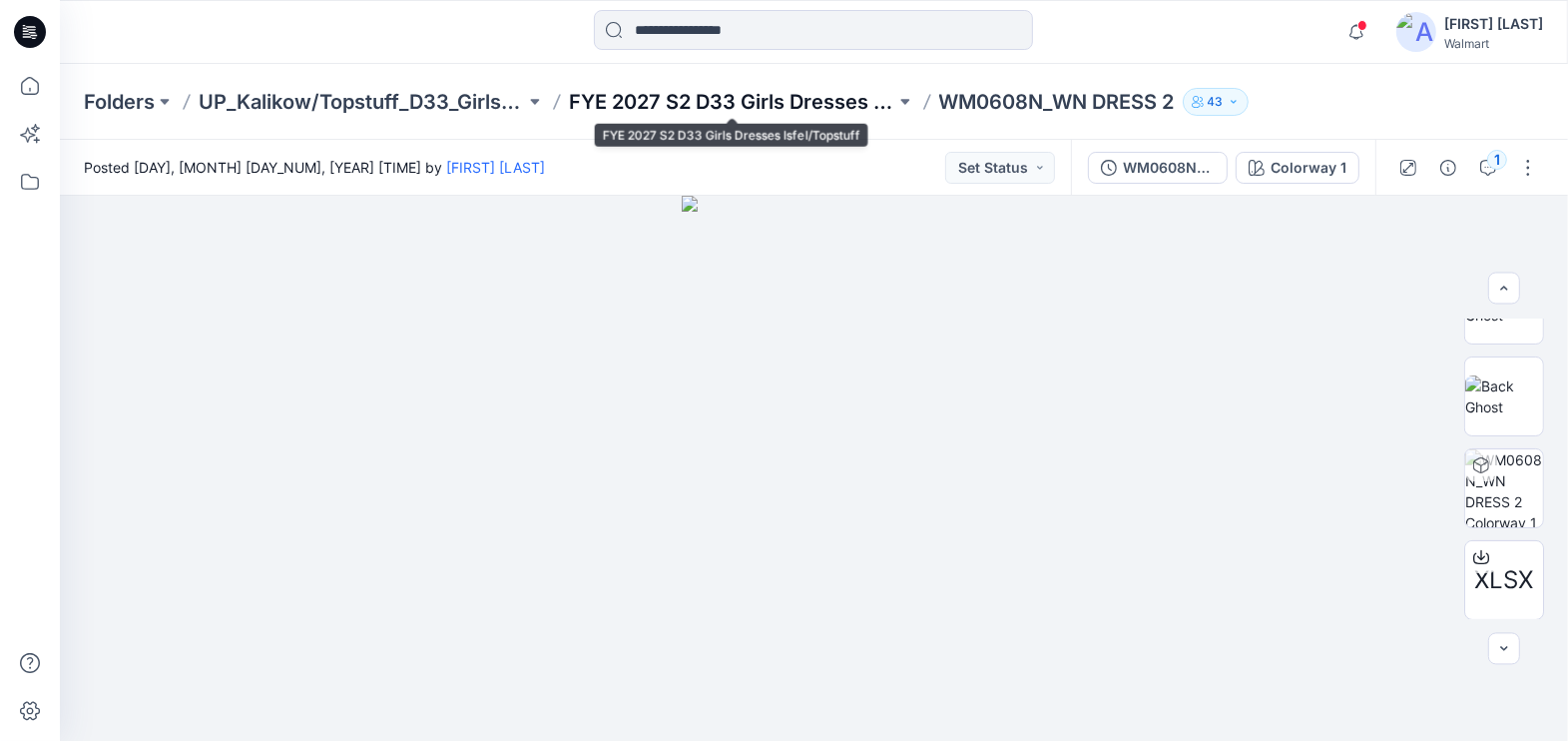 click on "FYE 2027 S2 D33 Girls Dresses Isfel/Topstuff" at bounding box center [732, 102] 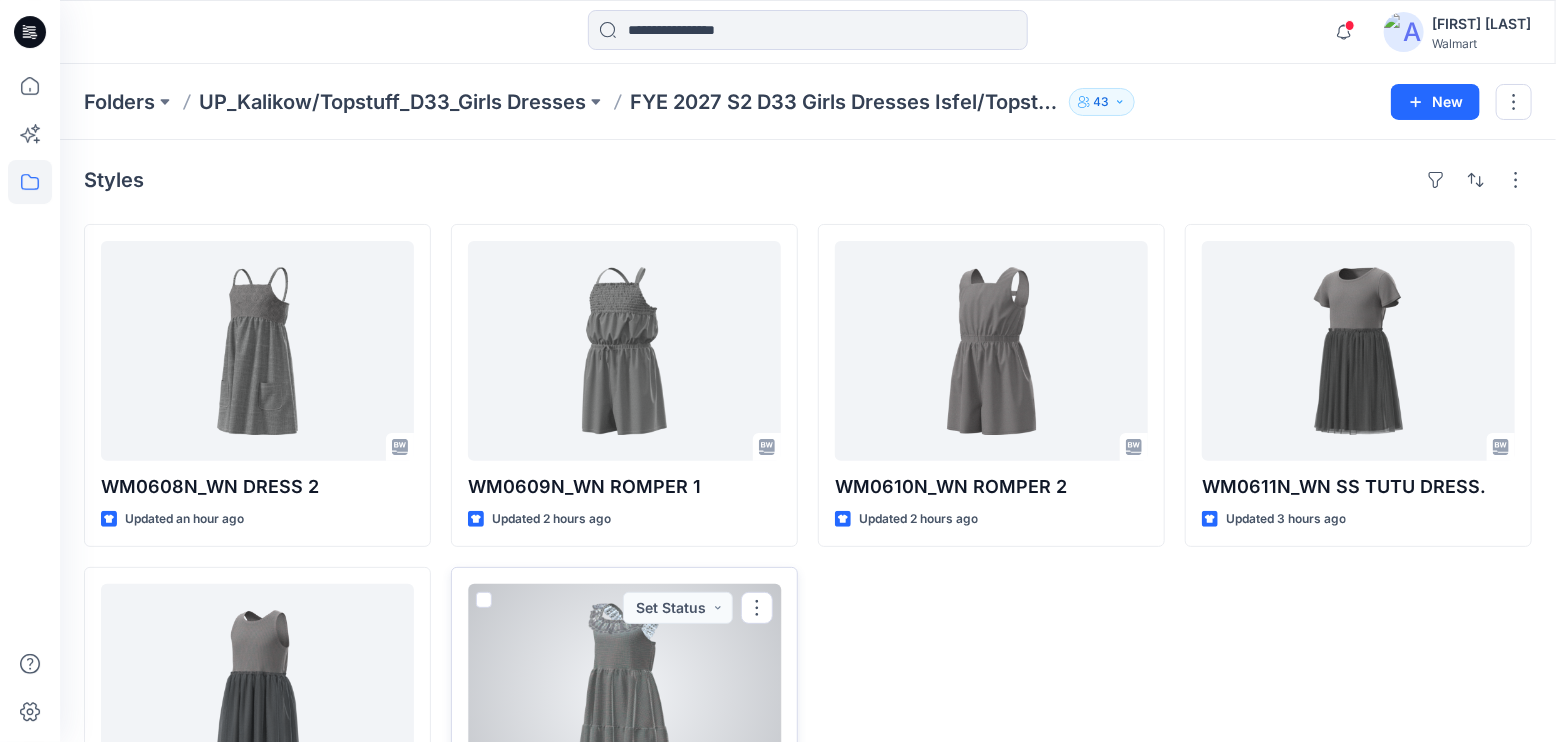 click at bounding box center [624, 694] 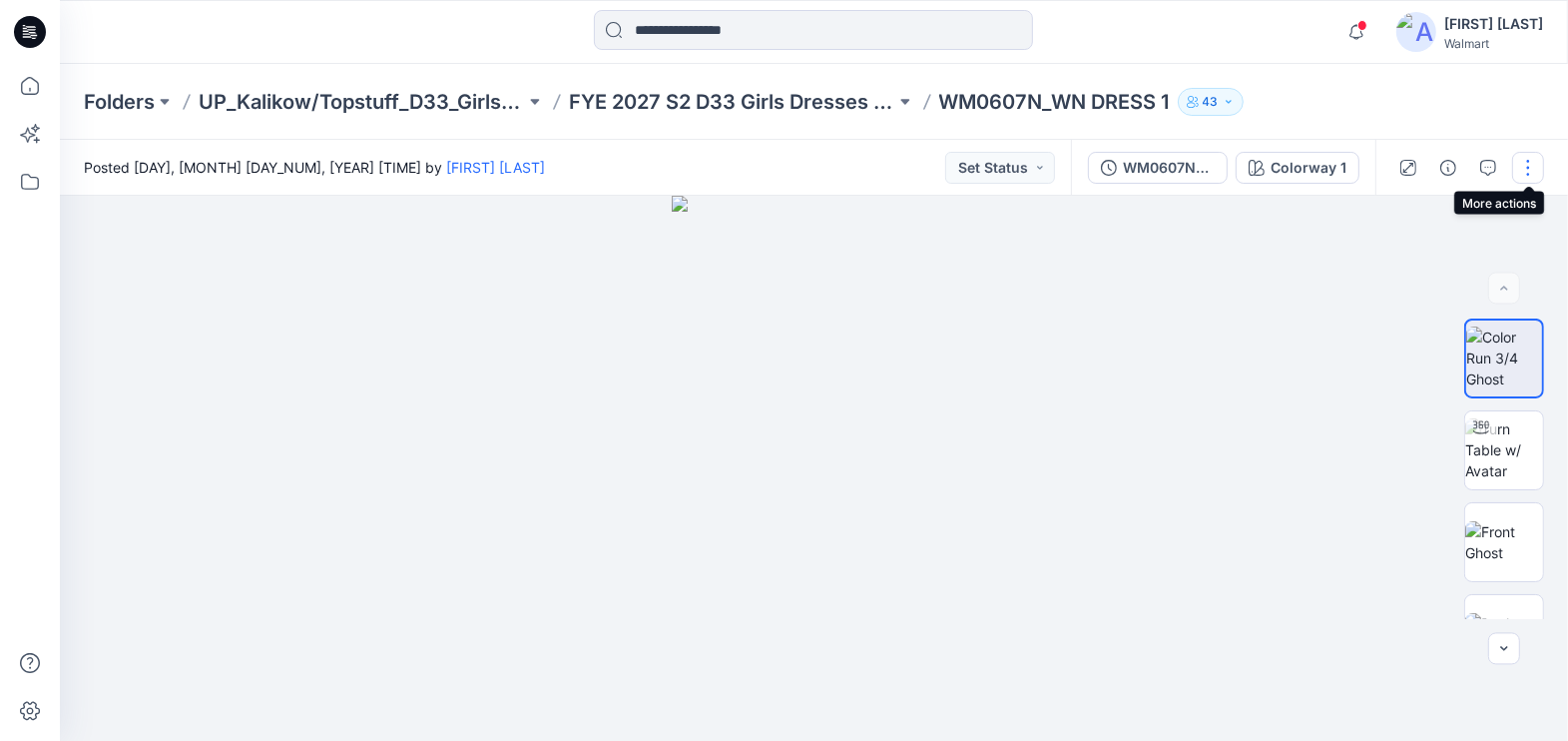 click at bounding box center [1528, 168] 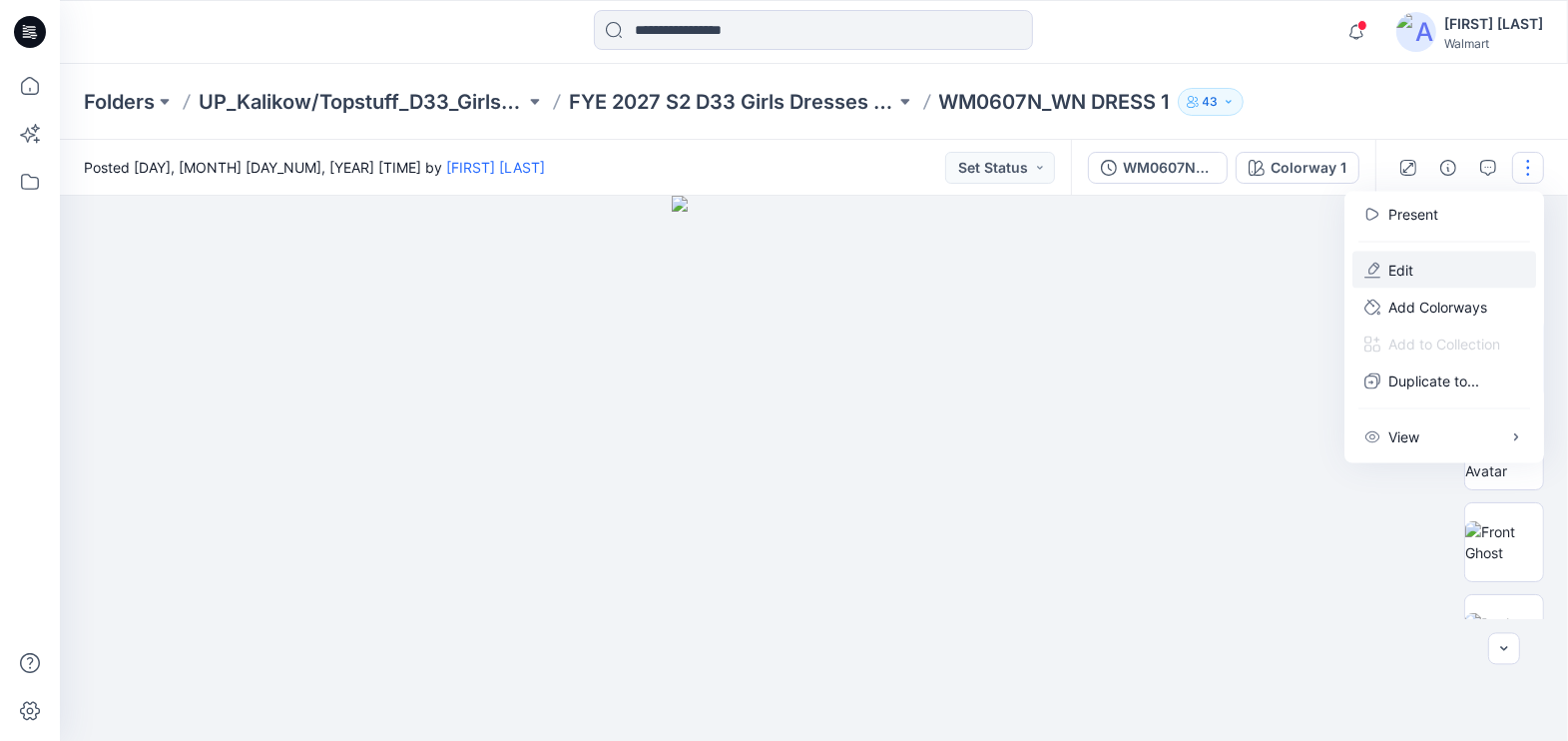 click on "Edit" at bounding box center (1444, 270) 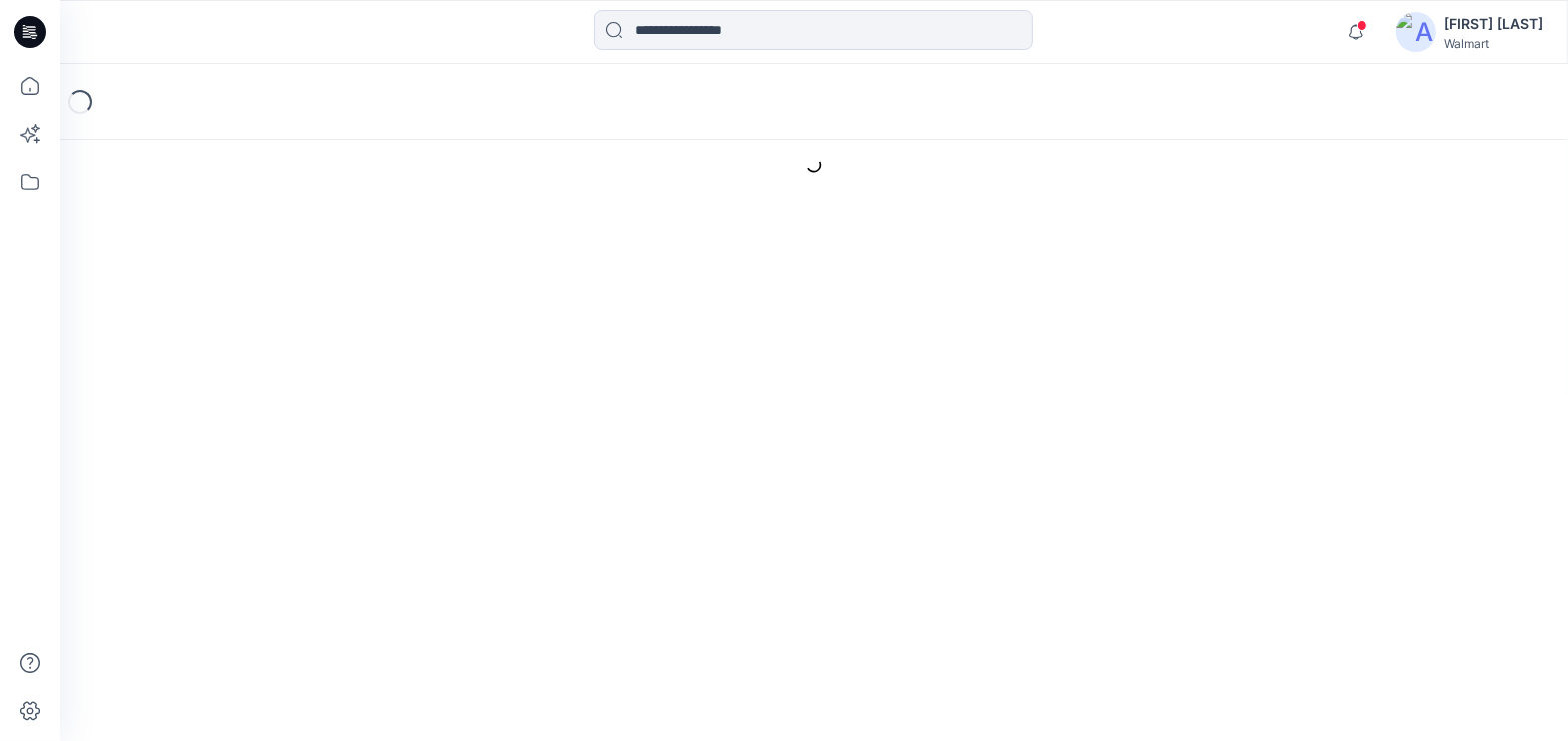 scroll, scrollTop: 0, scrollLeft: 0, axis: both 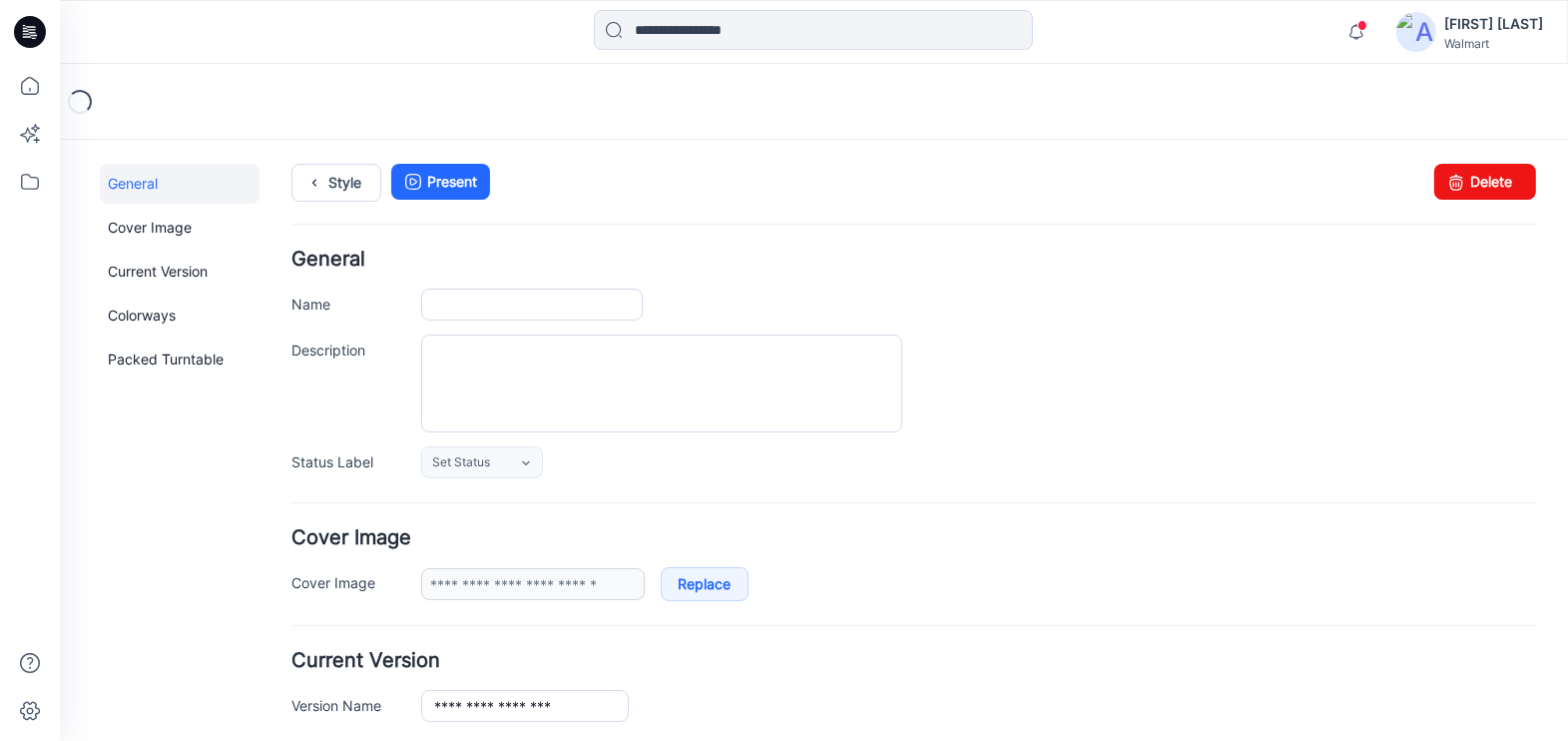 type on "**********" 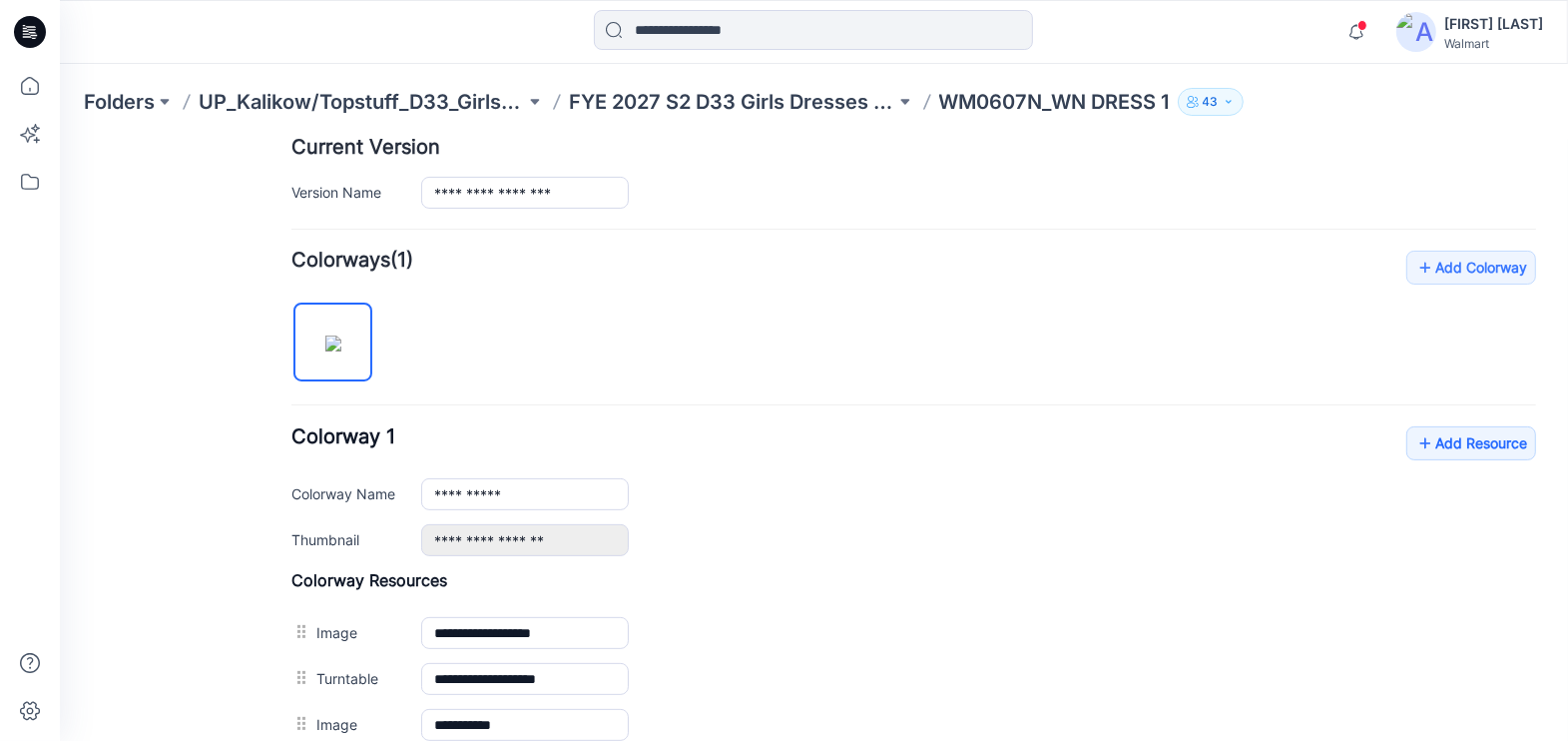 scroll, scrollTop: 598, scrollLeft: 0, axis: vertical 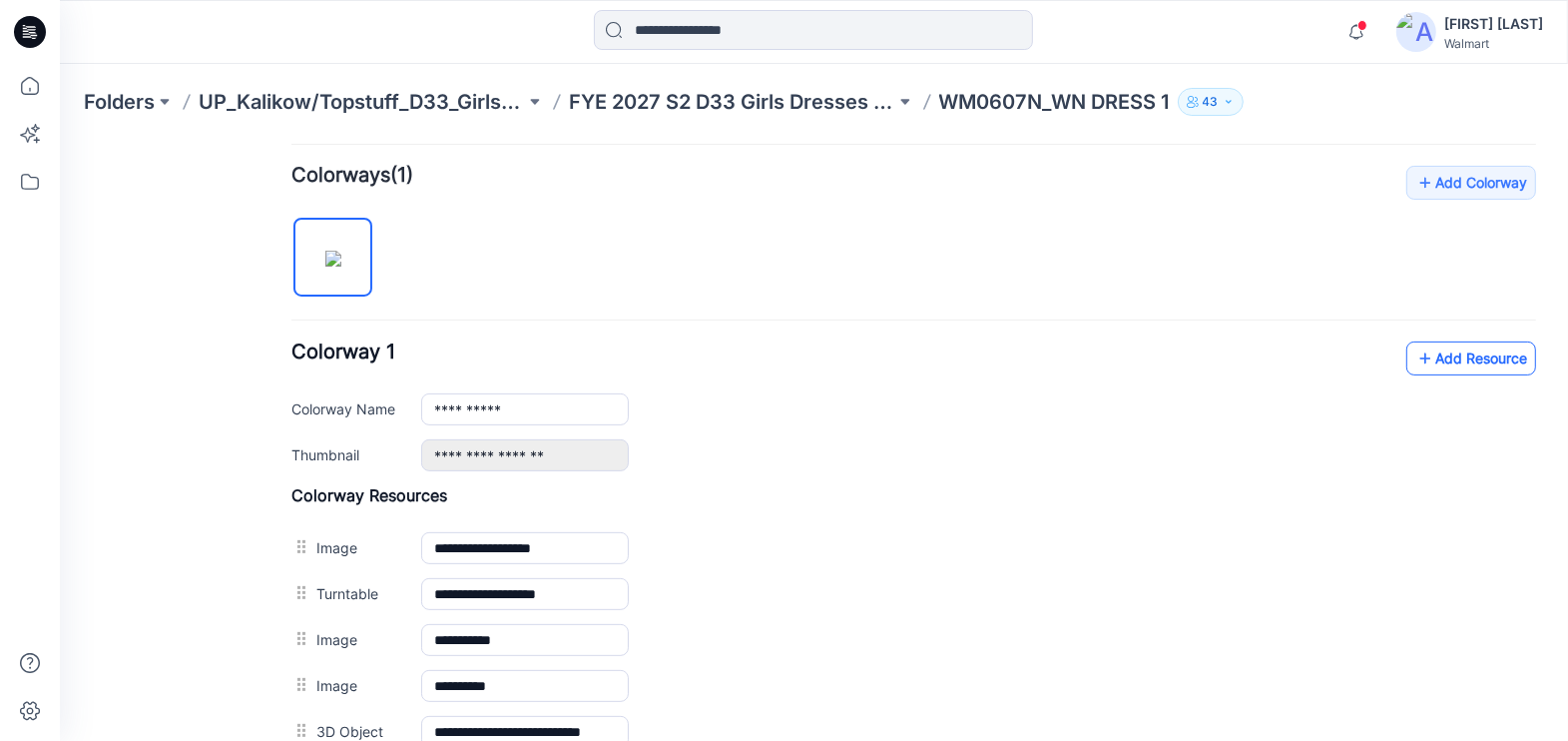 click at bounding box center (1424, 358) 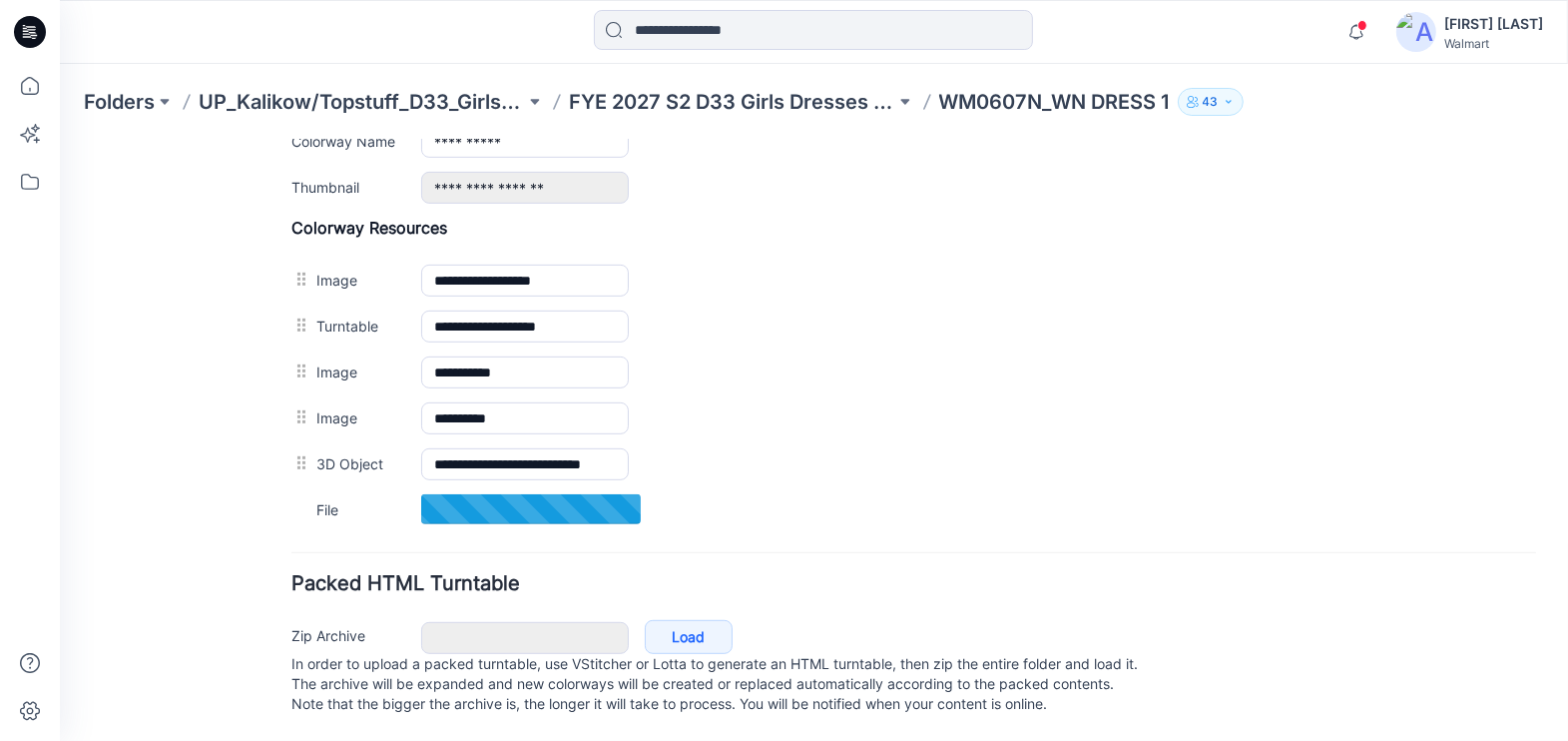 scroll, scrollTop: 881, scrollLeft: 0, axis: vertical 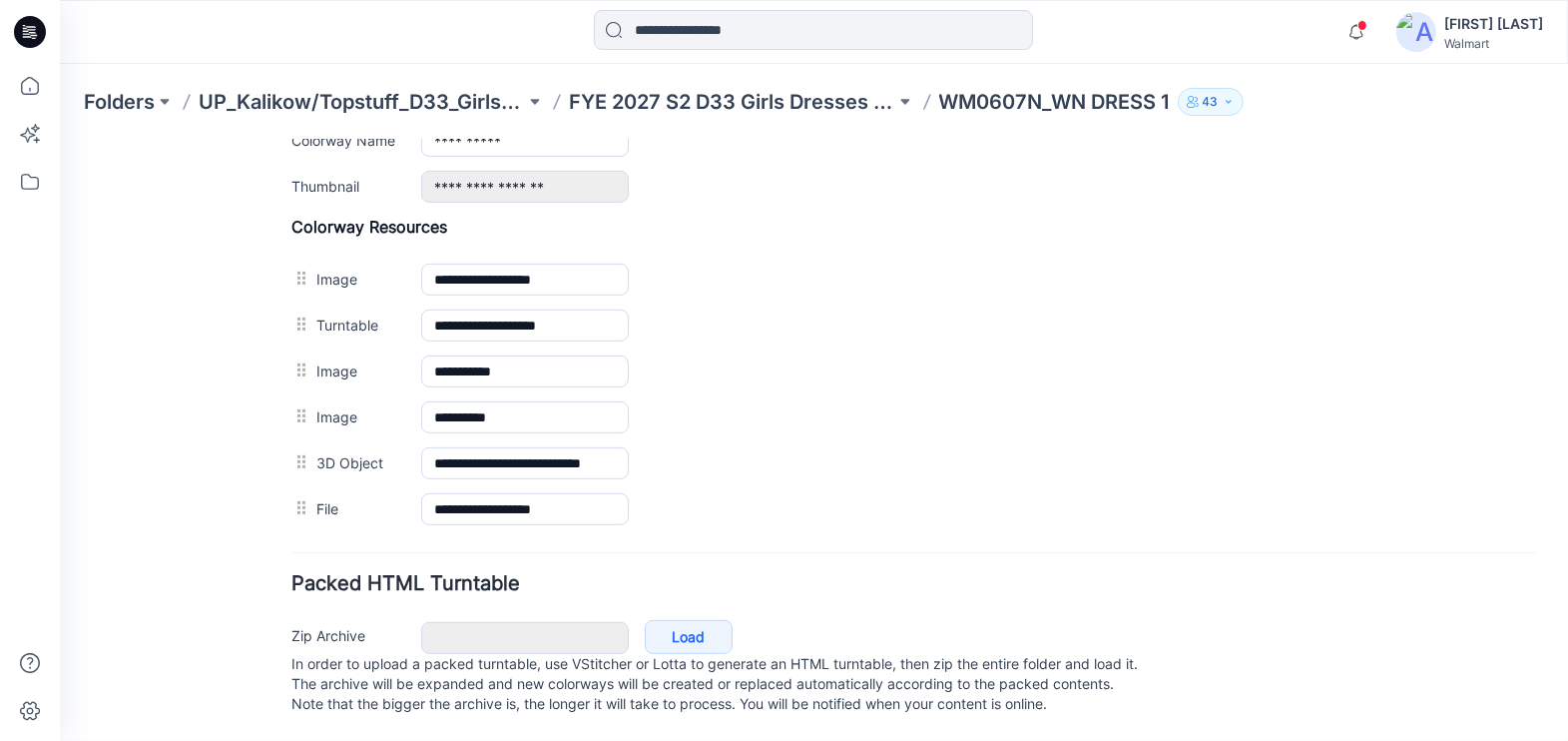 click on "Zip Archive
Cancel
Load
In order to upload a packed turntable, use VStitcher or Lotta to generate an HTML turntable, then zip the entire folder and load it.
The archive will be expanded and new colorways will be created or replaced automatically according to the packed contents.
Note that the bigger the archive is, the longer it will take to process. You will be notified when your content is online." at bounding box center [912, 666] 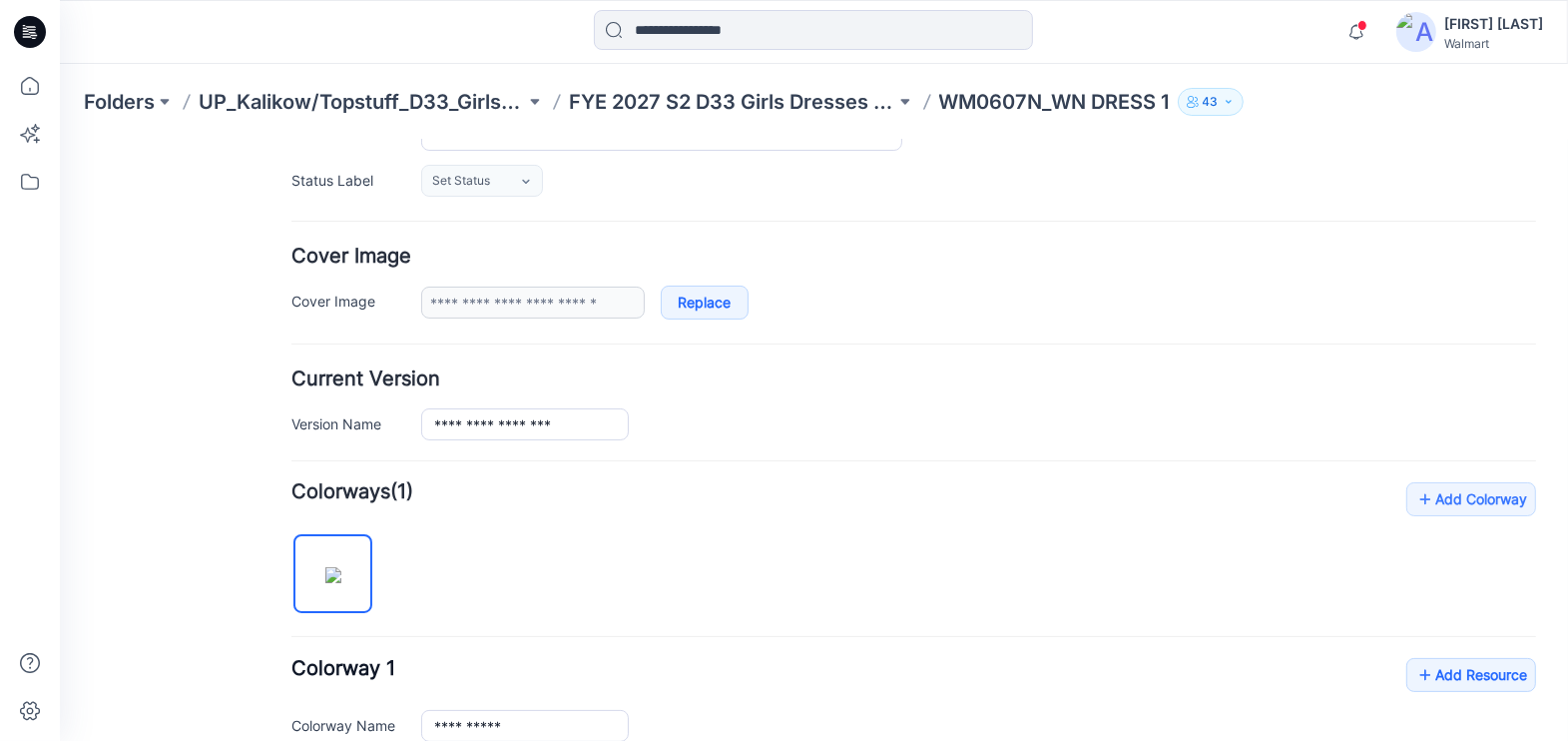 scroll, scrollTop: 0, scrollLeft: 0, axis: both 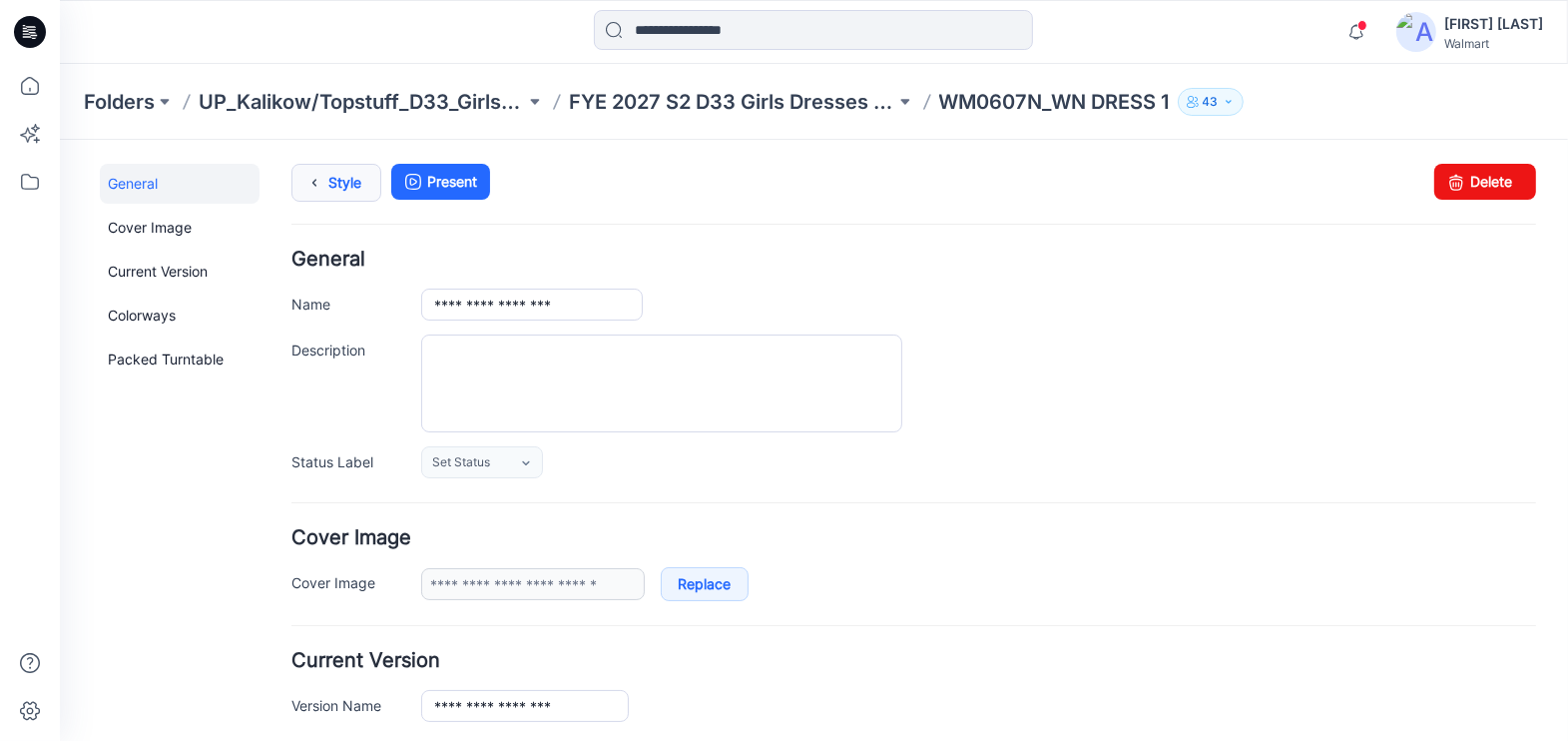 click at bounding box center (313, 182) 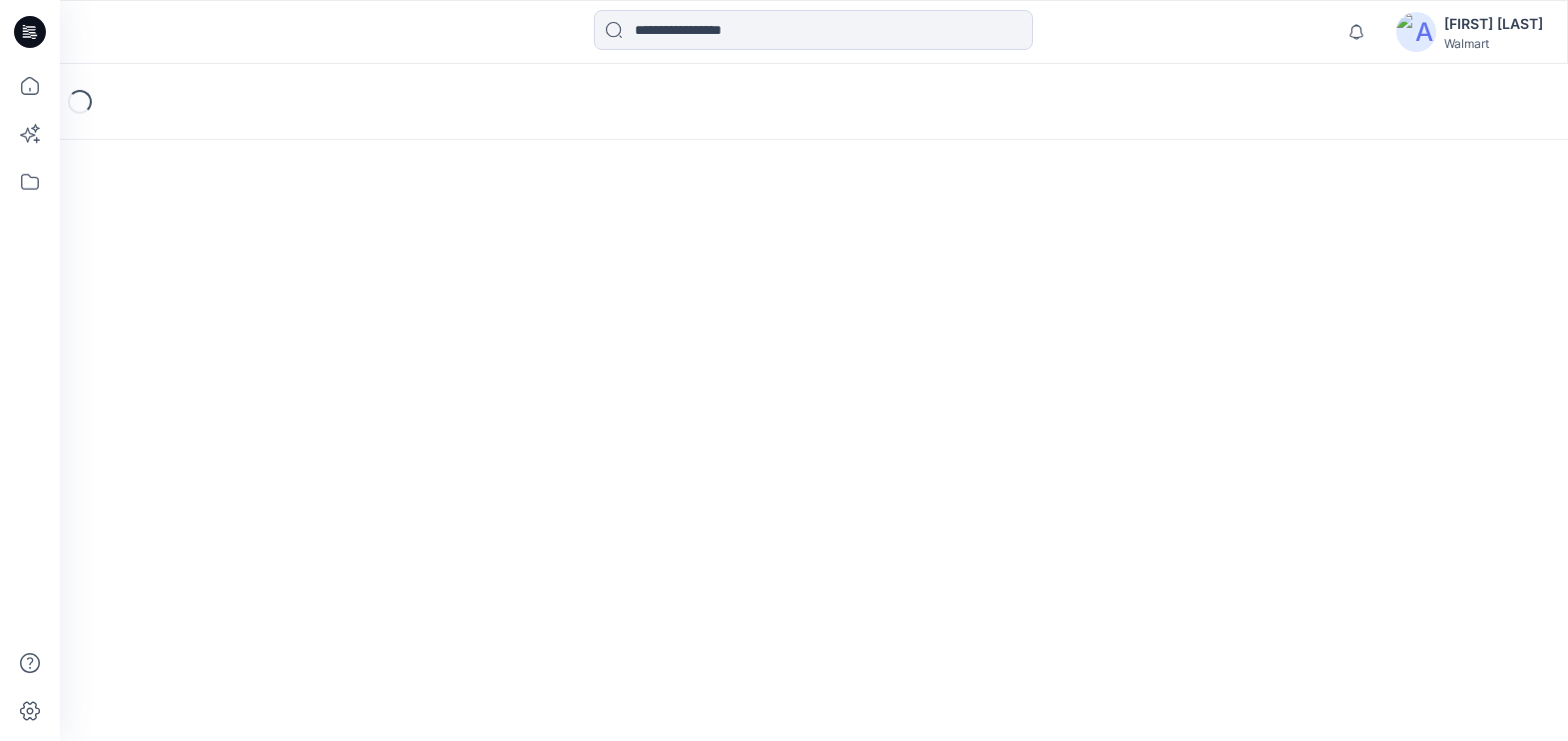 scroll, scrollTop: 0, scrollLeft: 0, axis: both 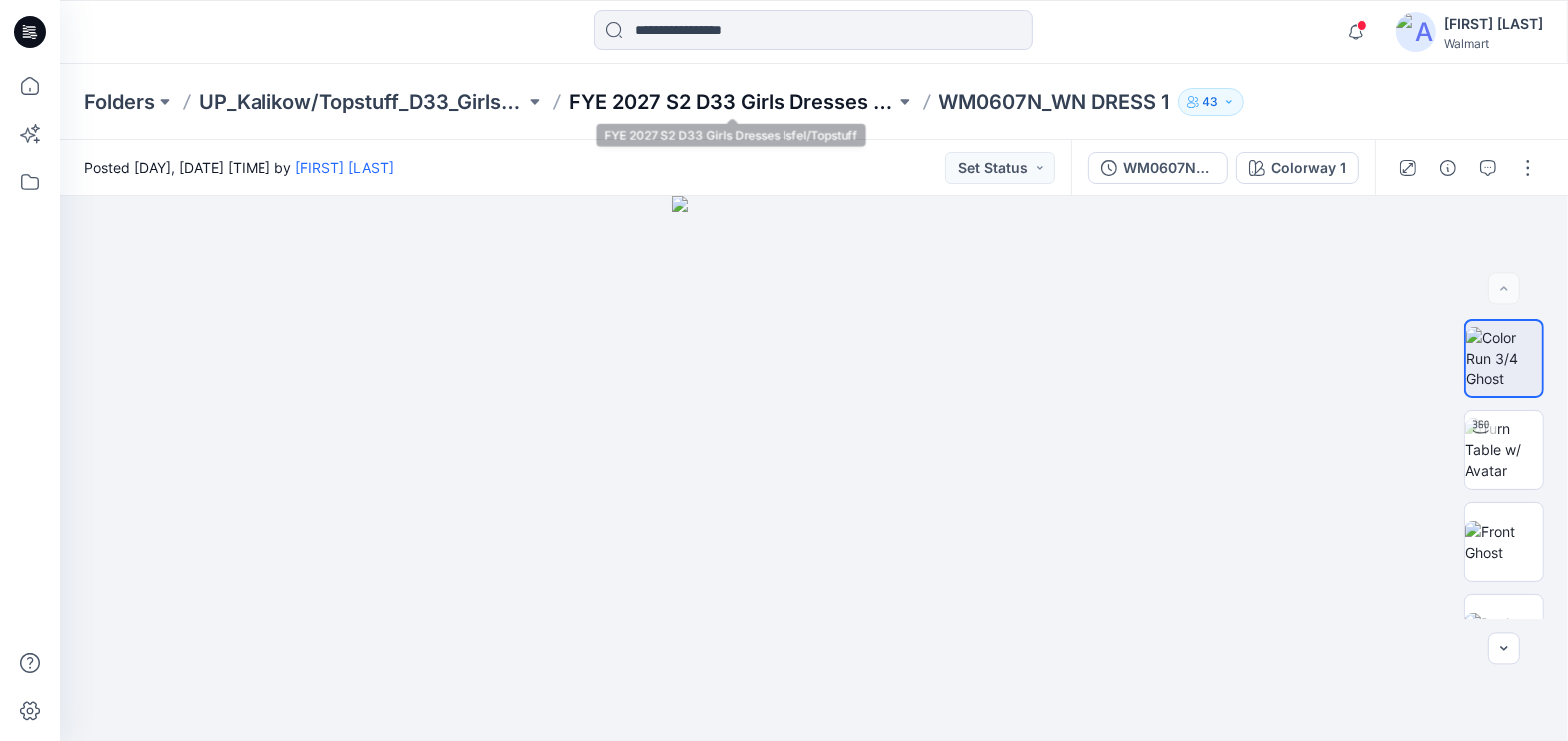 click on "FYE 2027 S2 D33 Girls Dresses Isfel/Topstuff" at bounding box center (732, 102) 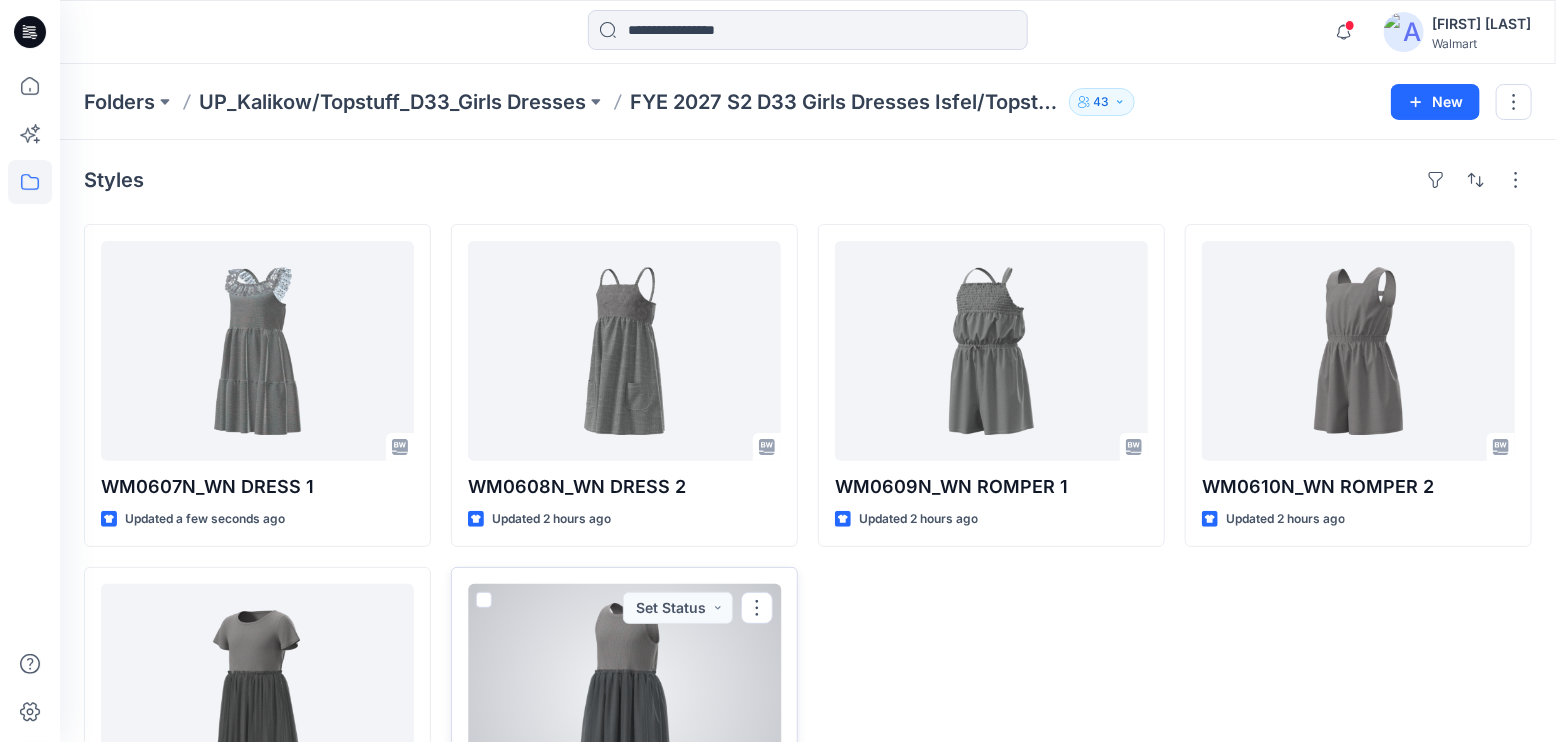 click at bounding box center [624, 694] 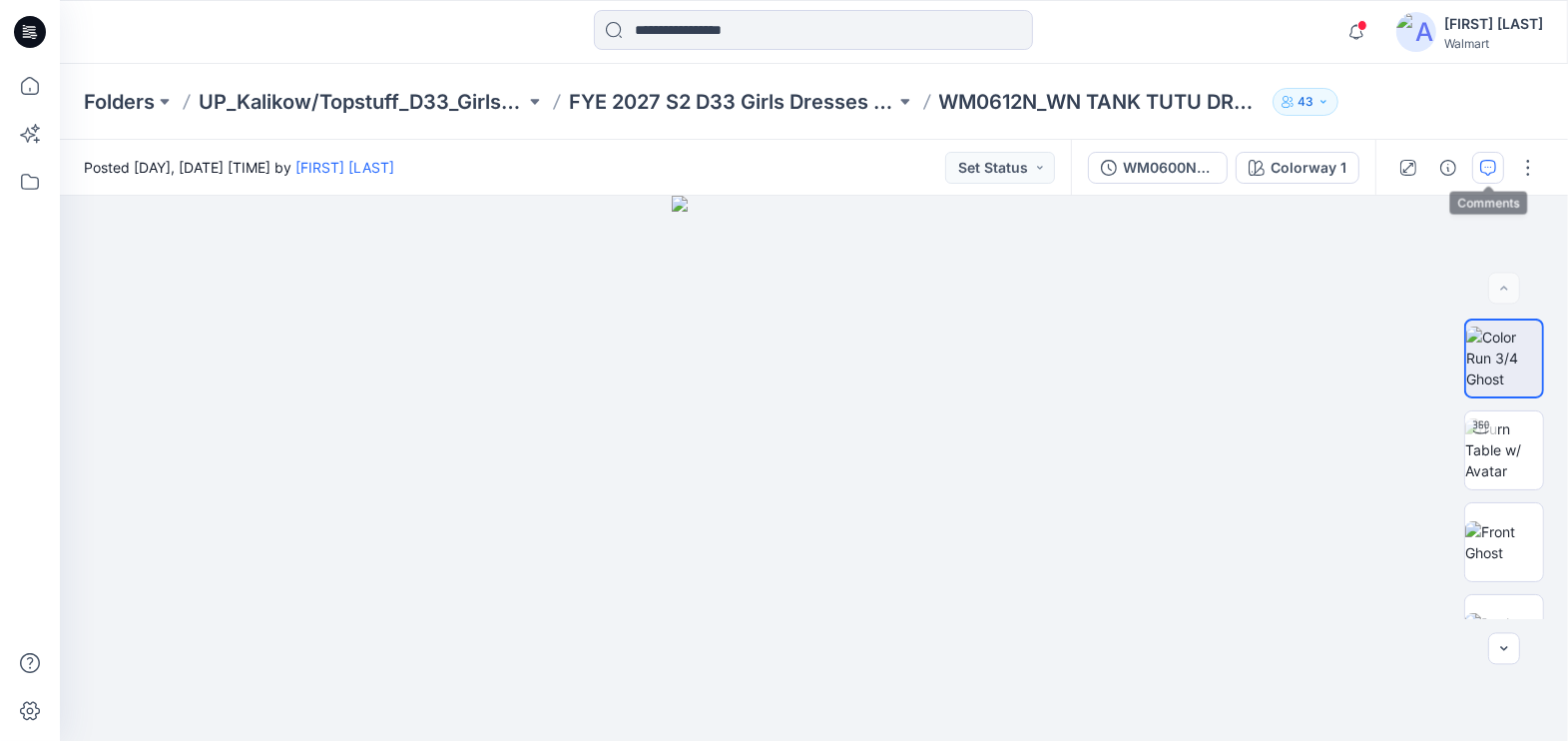 click 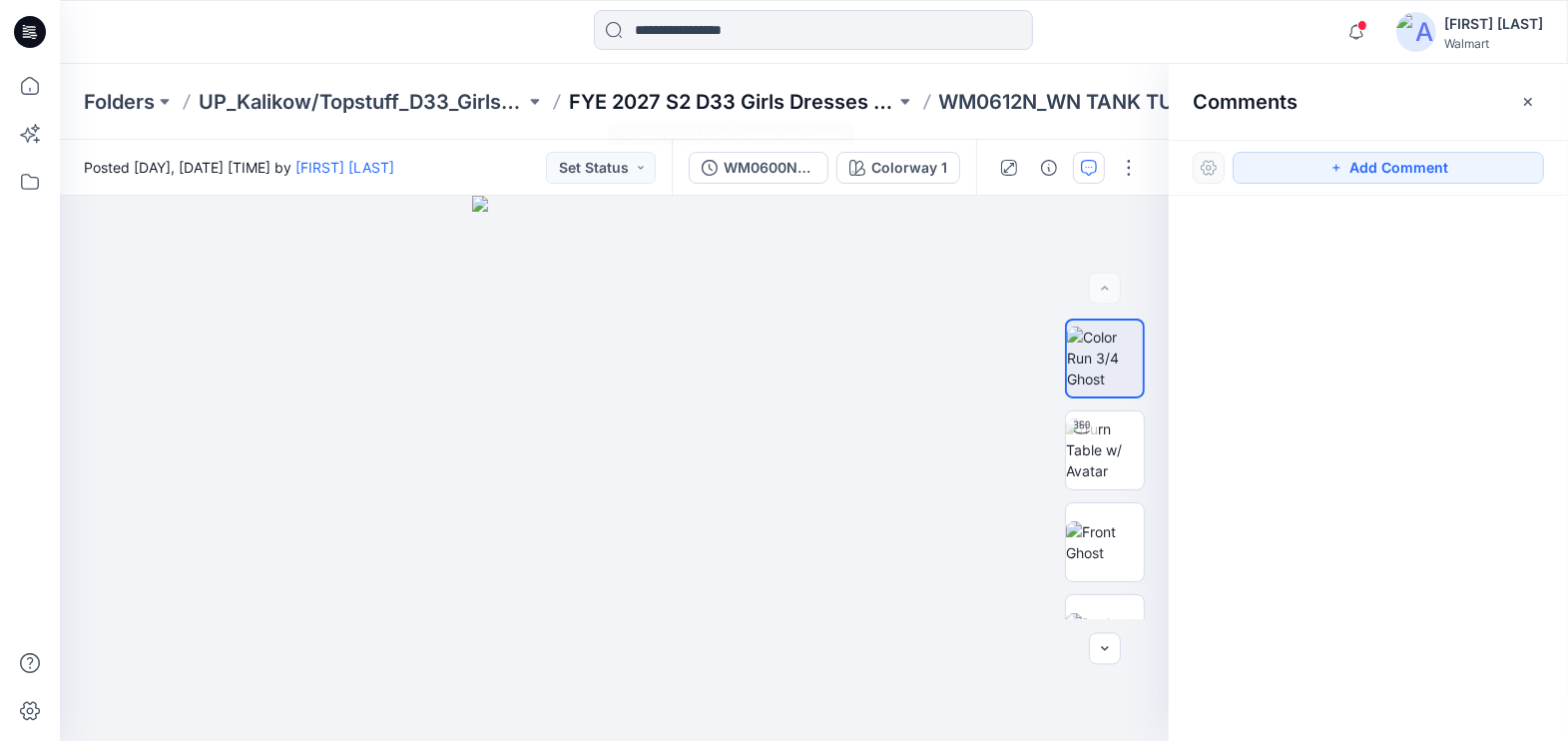 click on "FYE 2027 S2 D33 Girls Dresses Isfel/Topstuff" at bounding box center (732, 102) 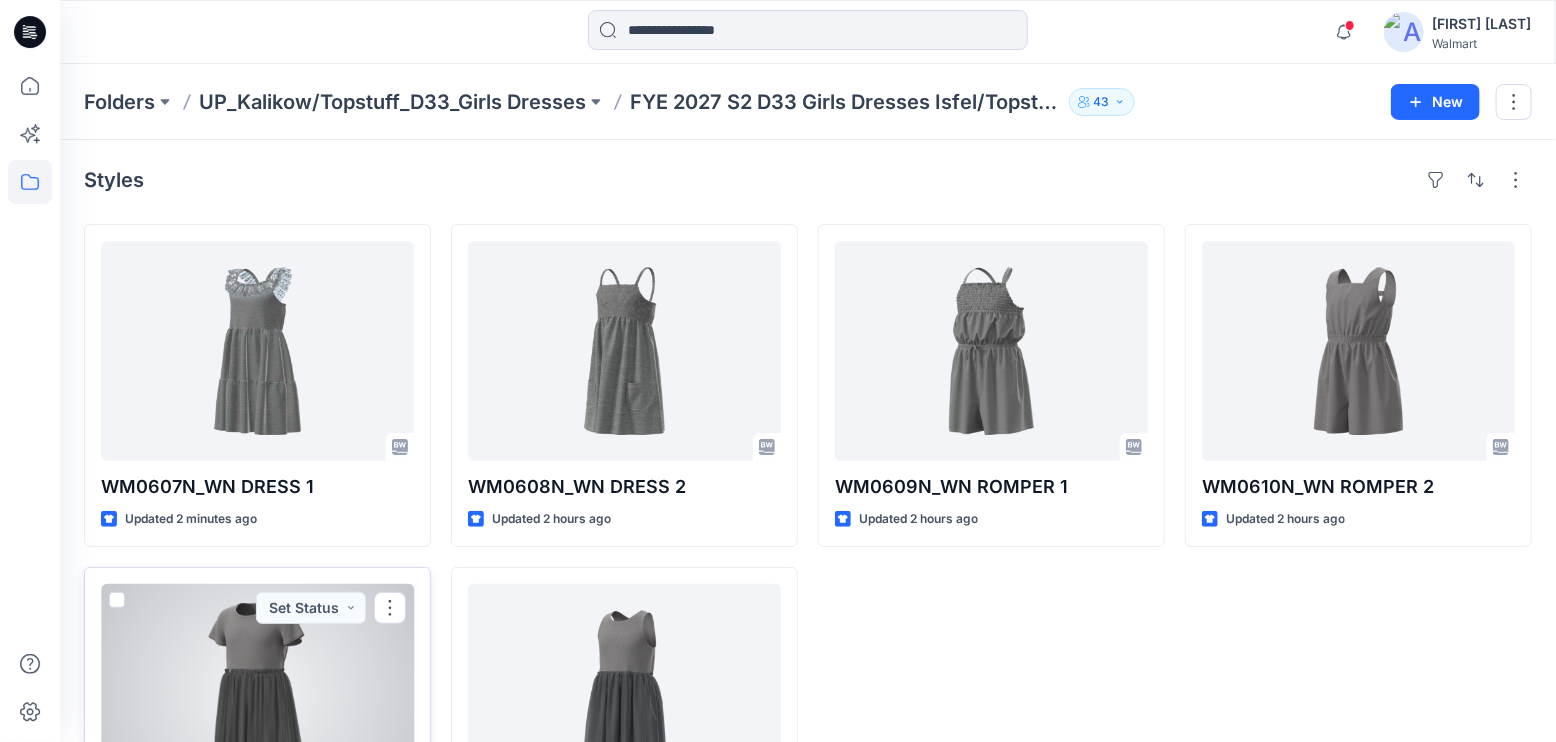 click at bounding box center [257, 694] 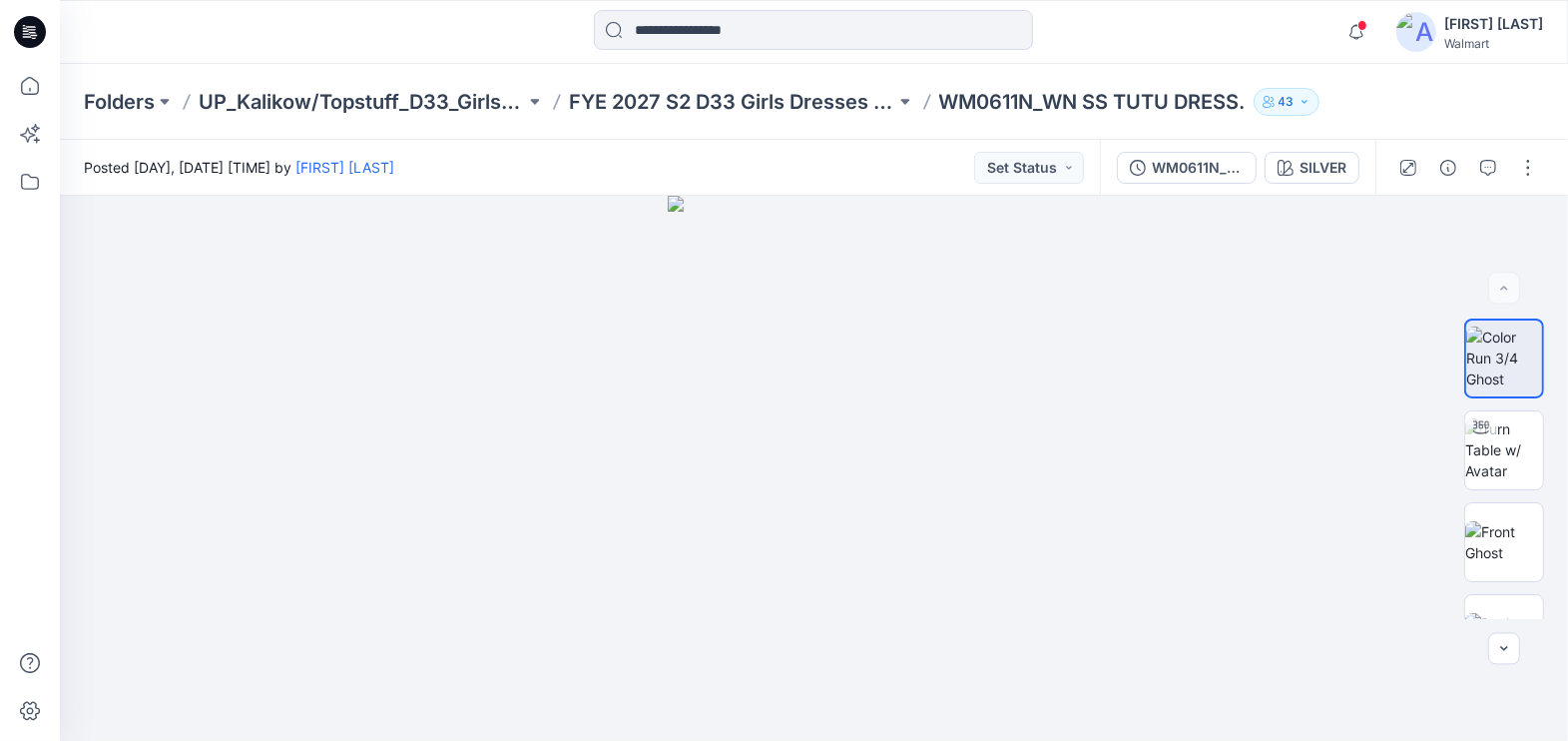 drag, startPoint x: 1496, startPoint y: 144, endPoint x: 1486, endPoint y: 171, distance: 28.79236 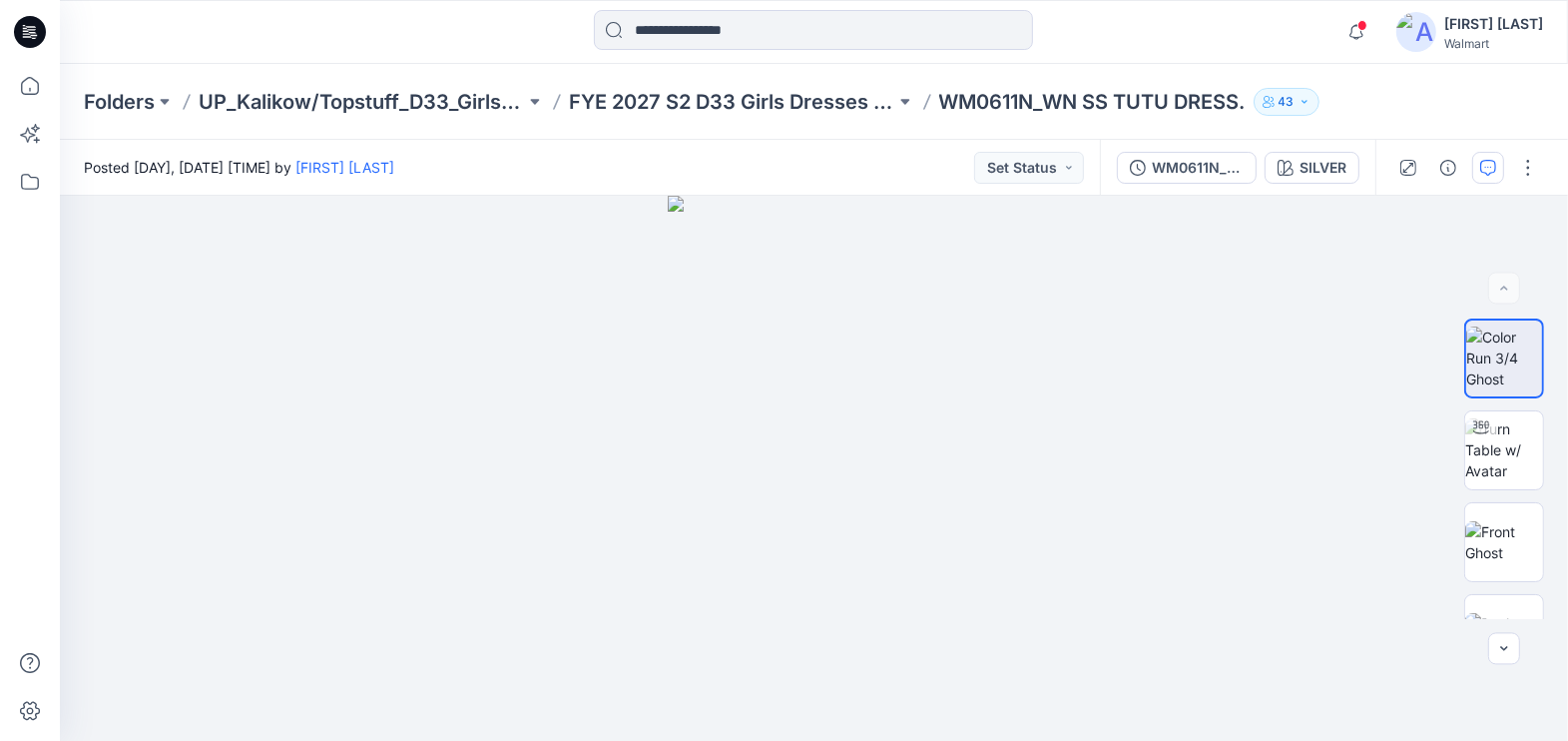 click at bounding box center (1467, 168) 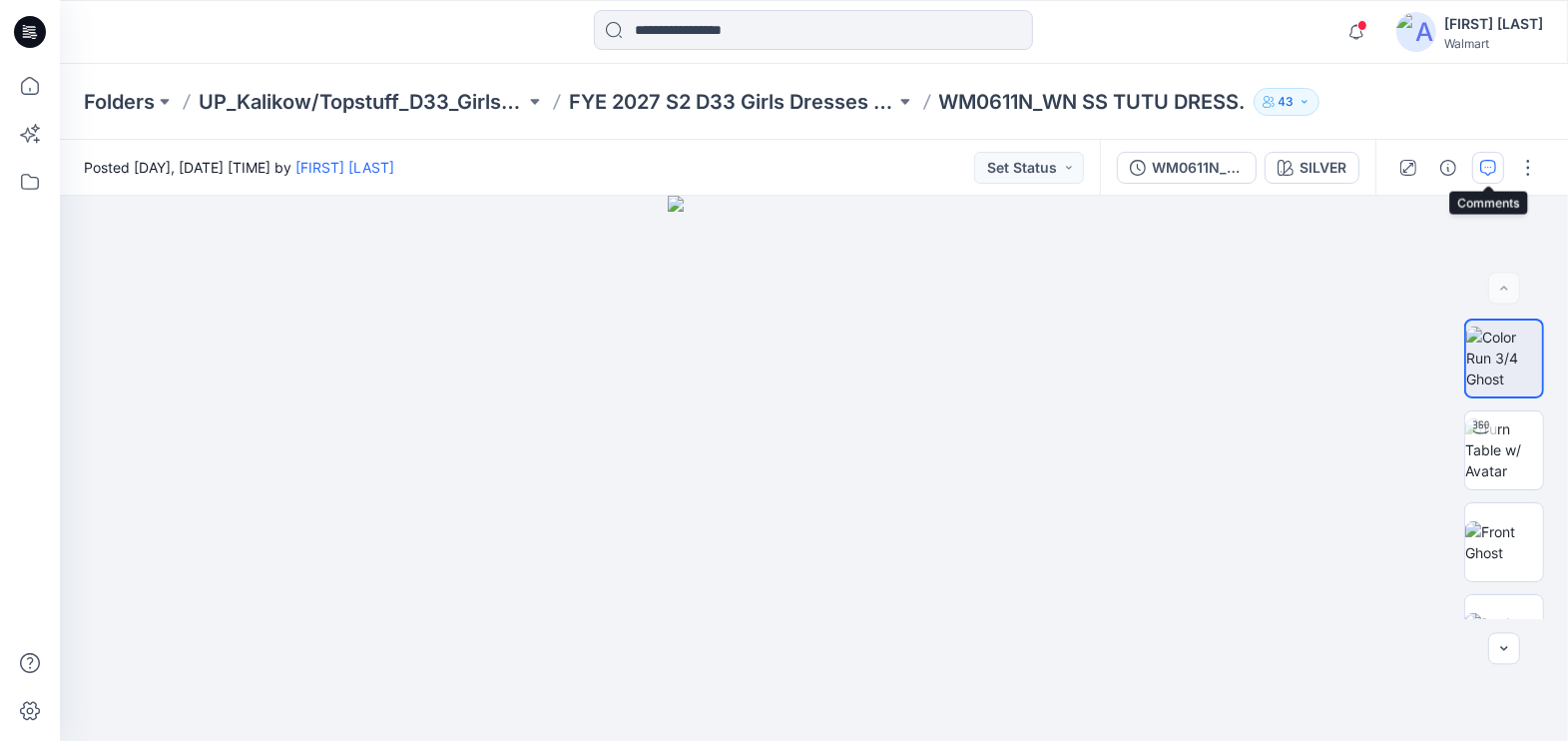 click 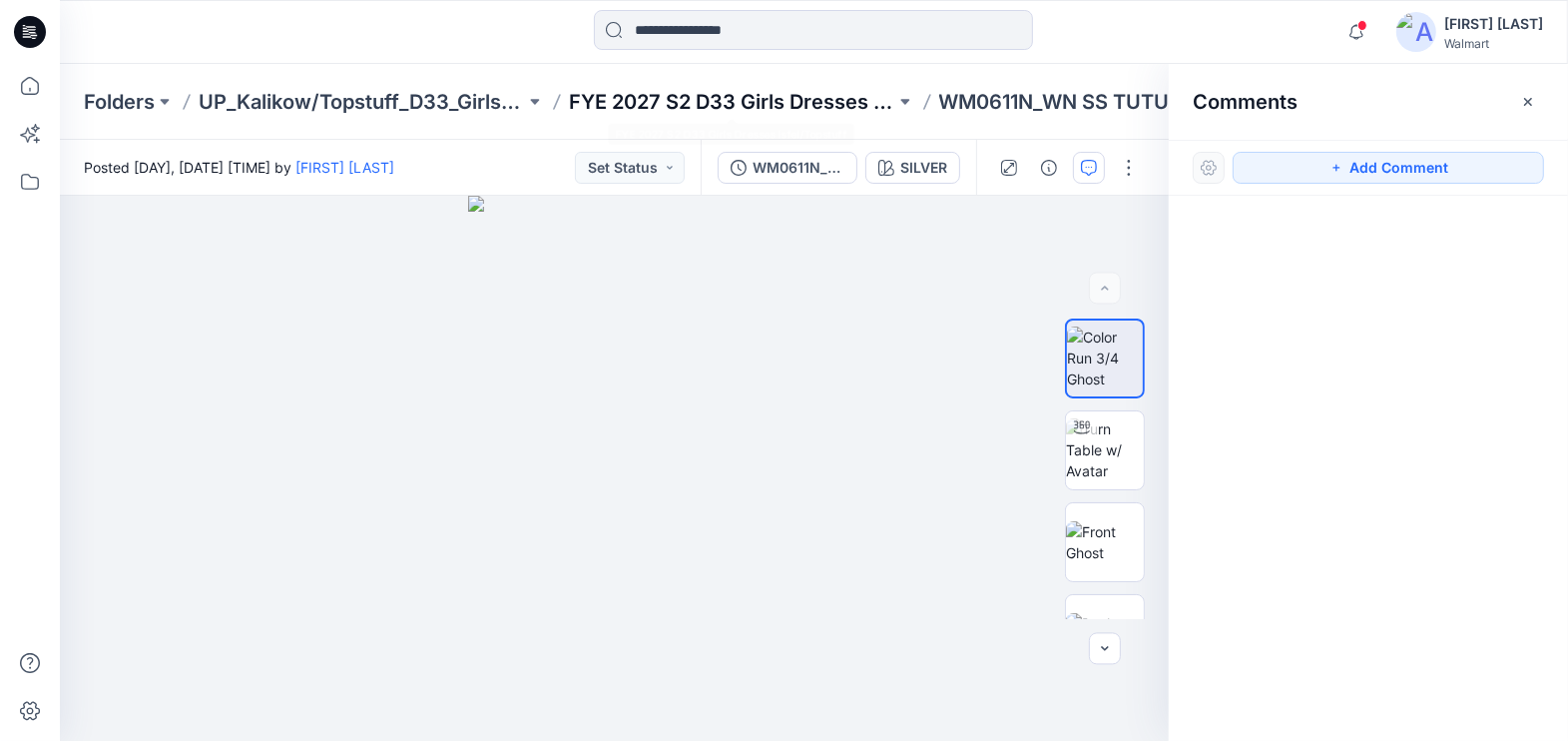 click on "FYE 2027 S2 D33 Girls Dresses Isfel/Topstuff" at bounding box center [732, 102] 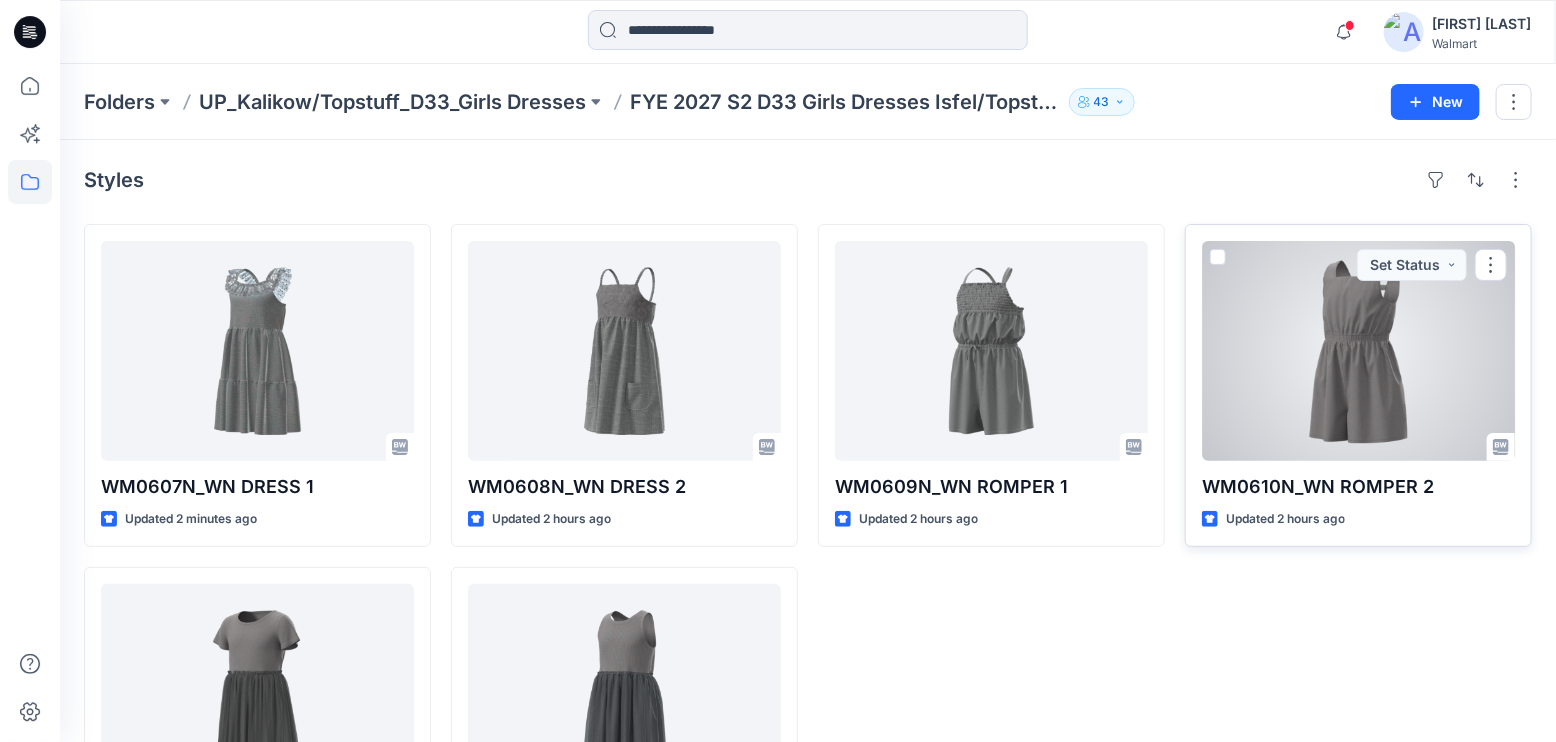 click at bounding box center [1358, 351] 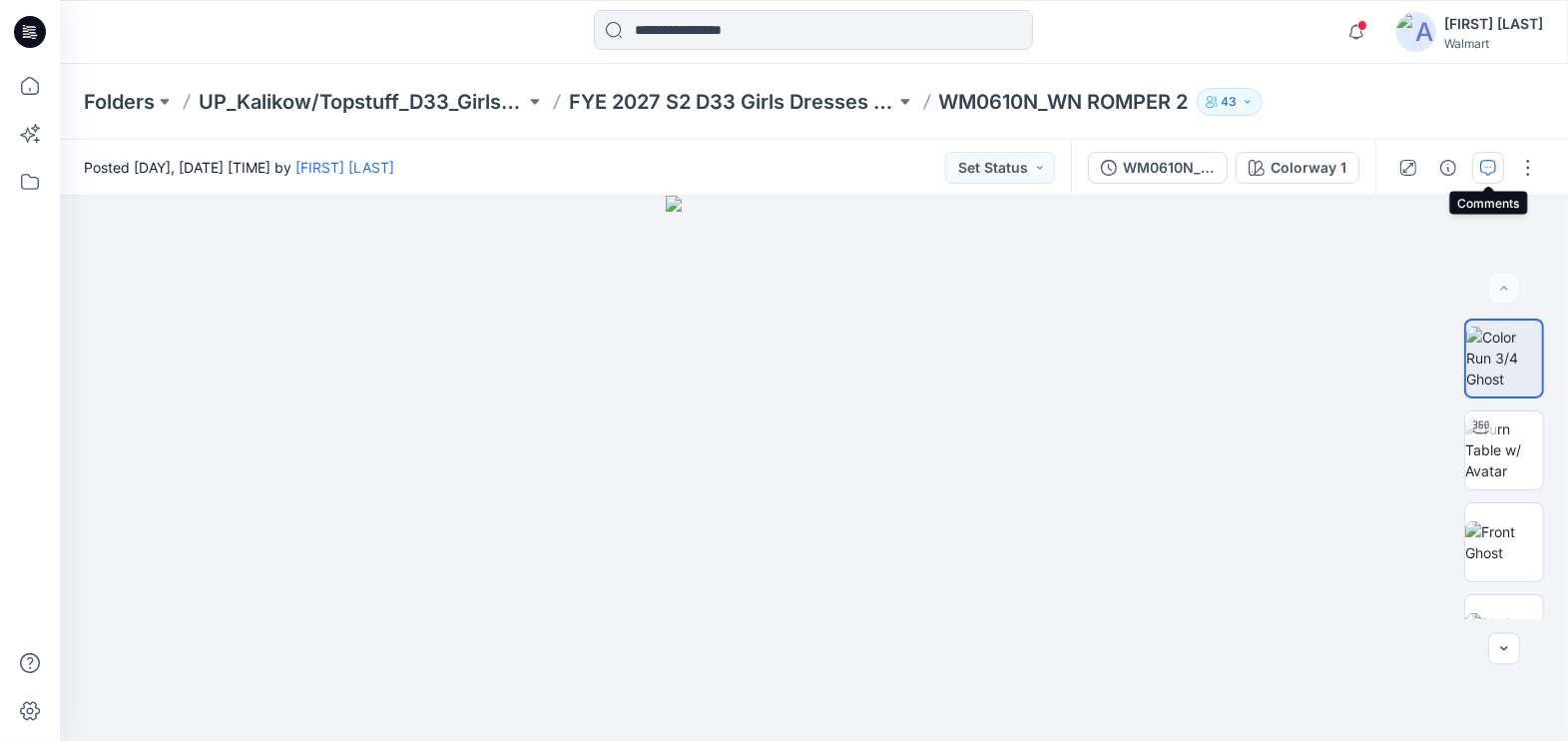 click at bounding box center [1488, 168] 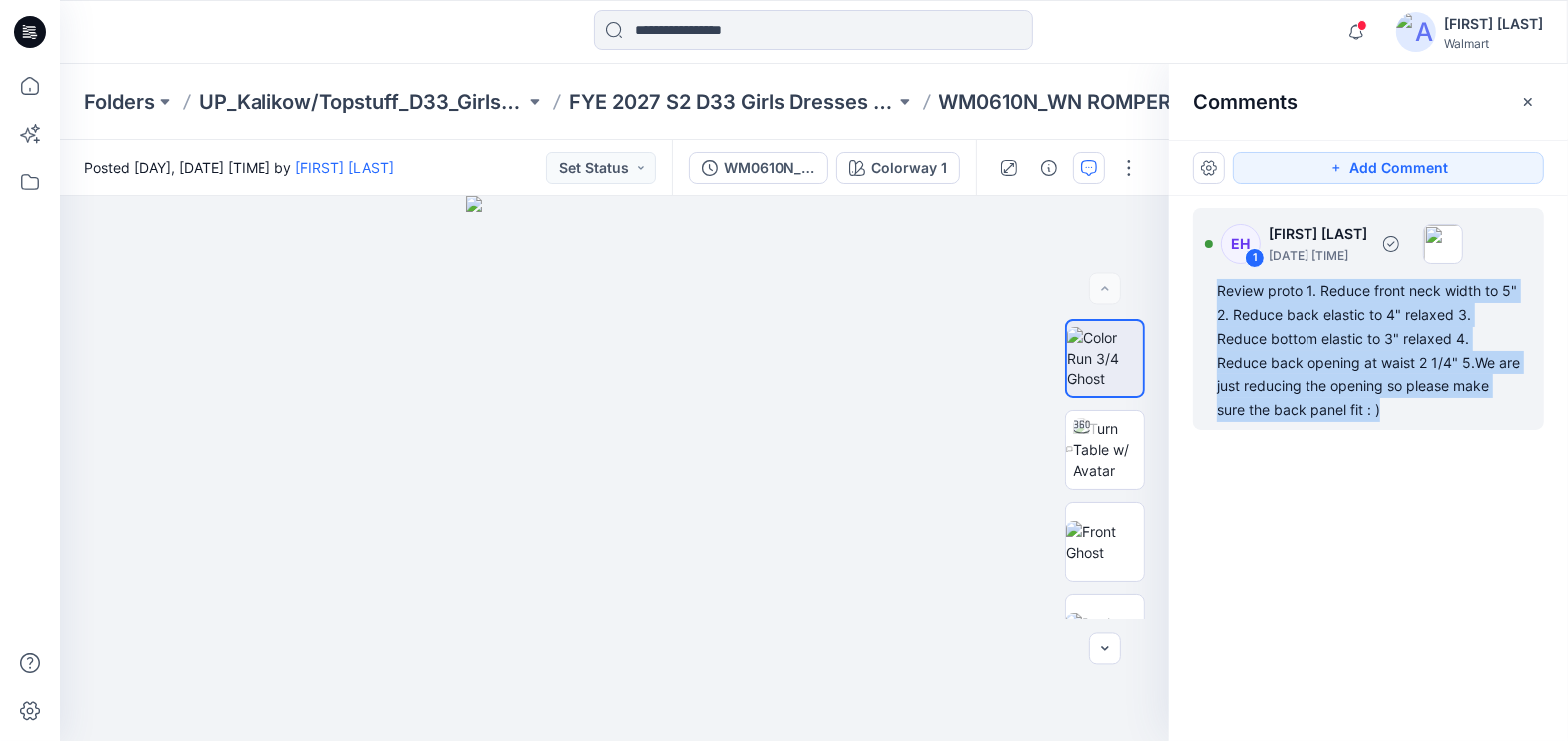 drag, startPoint x: 1392, startPoint y: 416, endPoint x: 1216, endPoint y: 293, distance: 214.7207 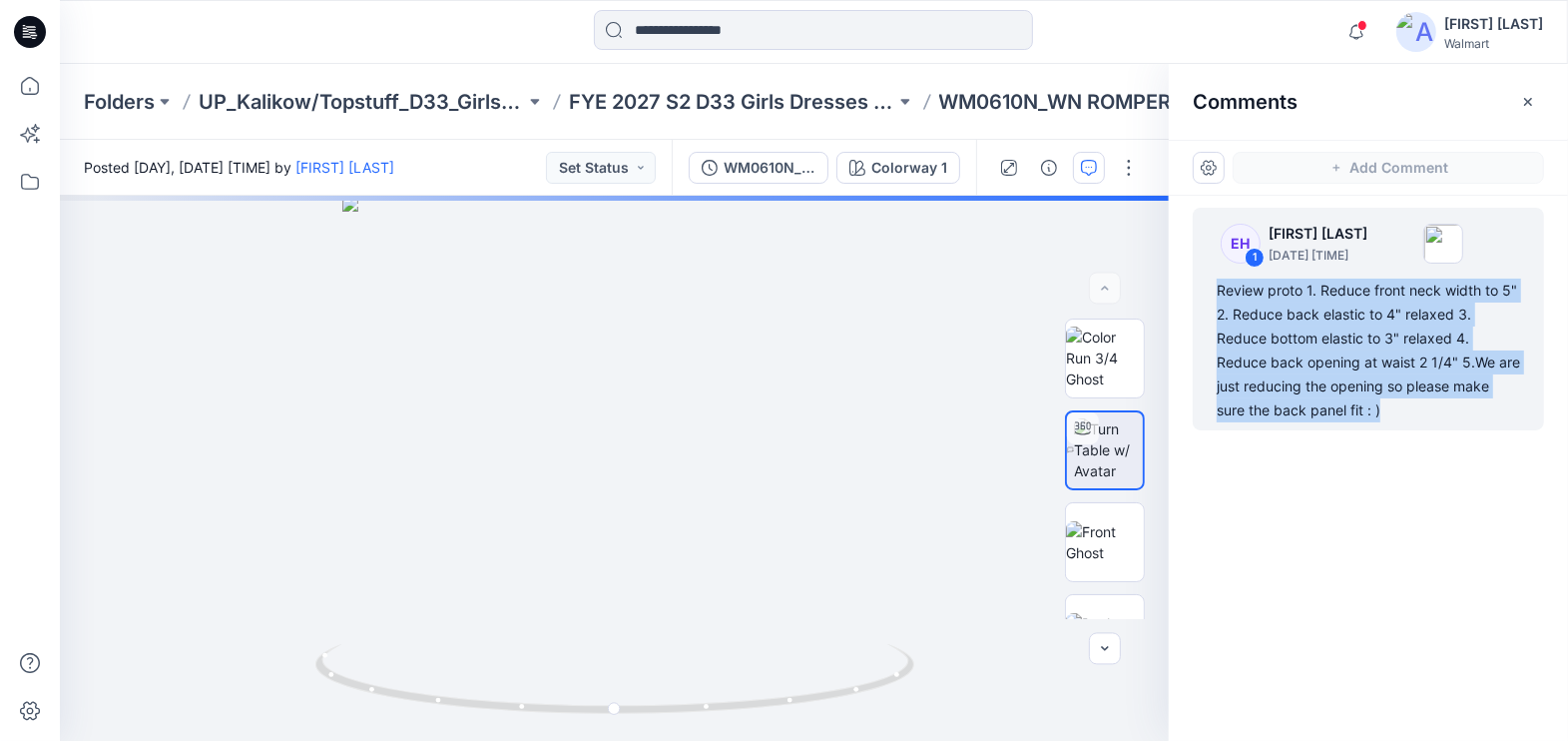 drag, startPoint x: 1217, startPoint y: 294, endPoint x: 1306, endPoint y: 330, distance: 96.00521 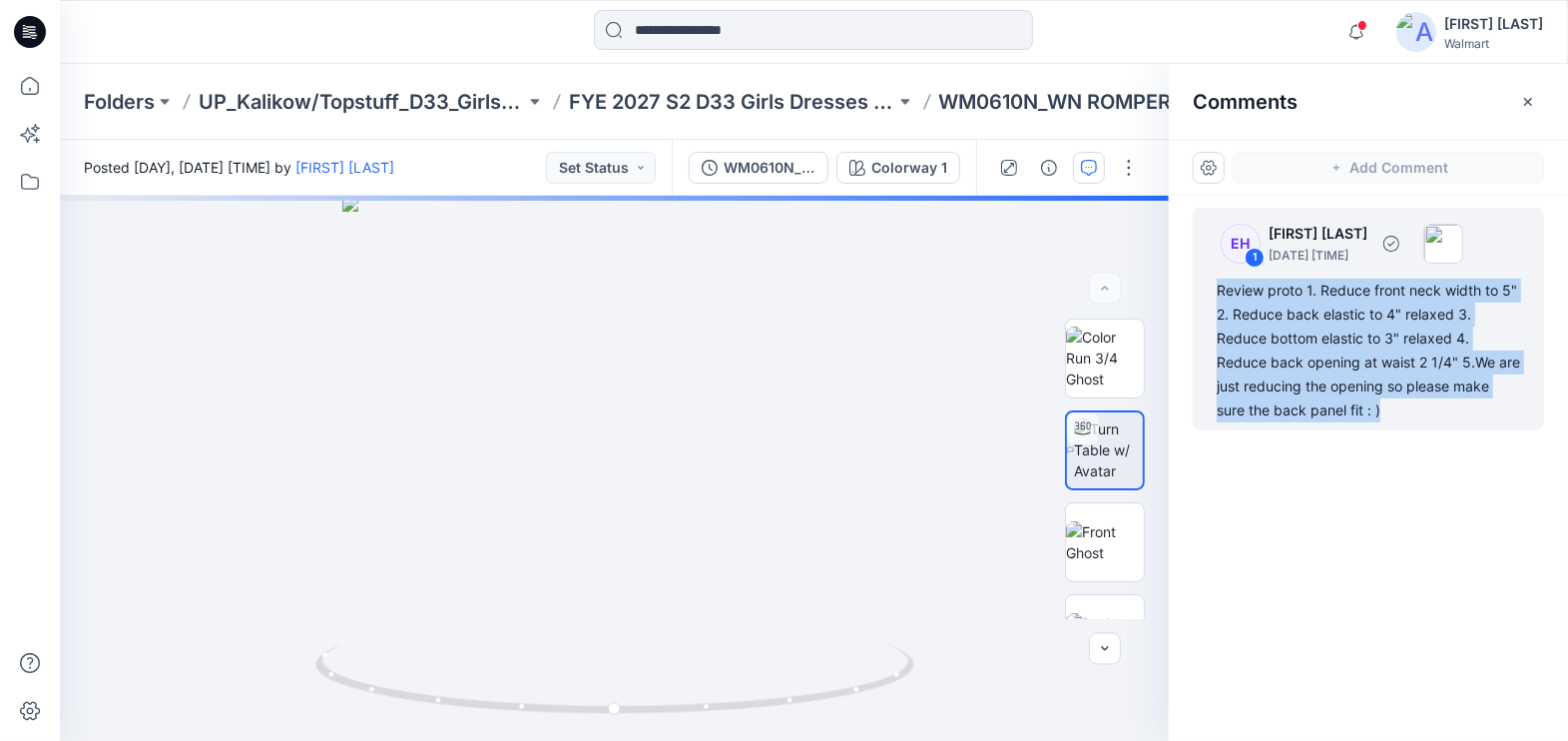 copy on "Review proto
1. Reduce front neck width to 5"
2. Reduce back elastic to 4" relaxed
3. Reduce bottom elastic to 3" relaxed
4. Reduce back opening at waist 2 1/4"
5.We are just reducing the opening so please make sure the back panel fit : )" 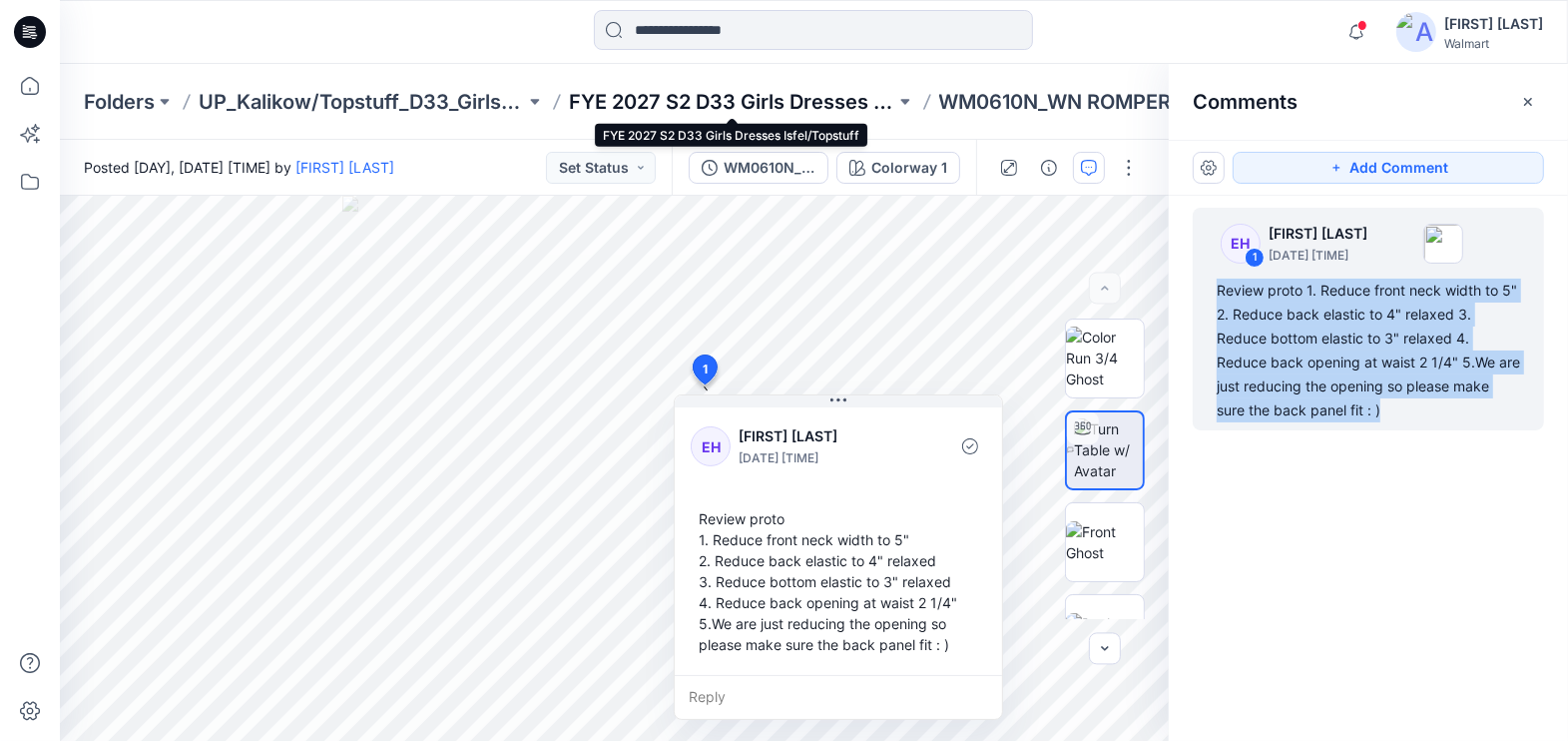 click on "FYE 2027 S2 D33 Girls Dresses Isfel/Topstuff" at bounding box center (732, 102) 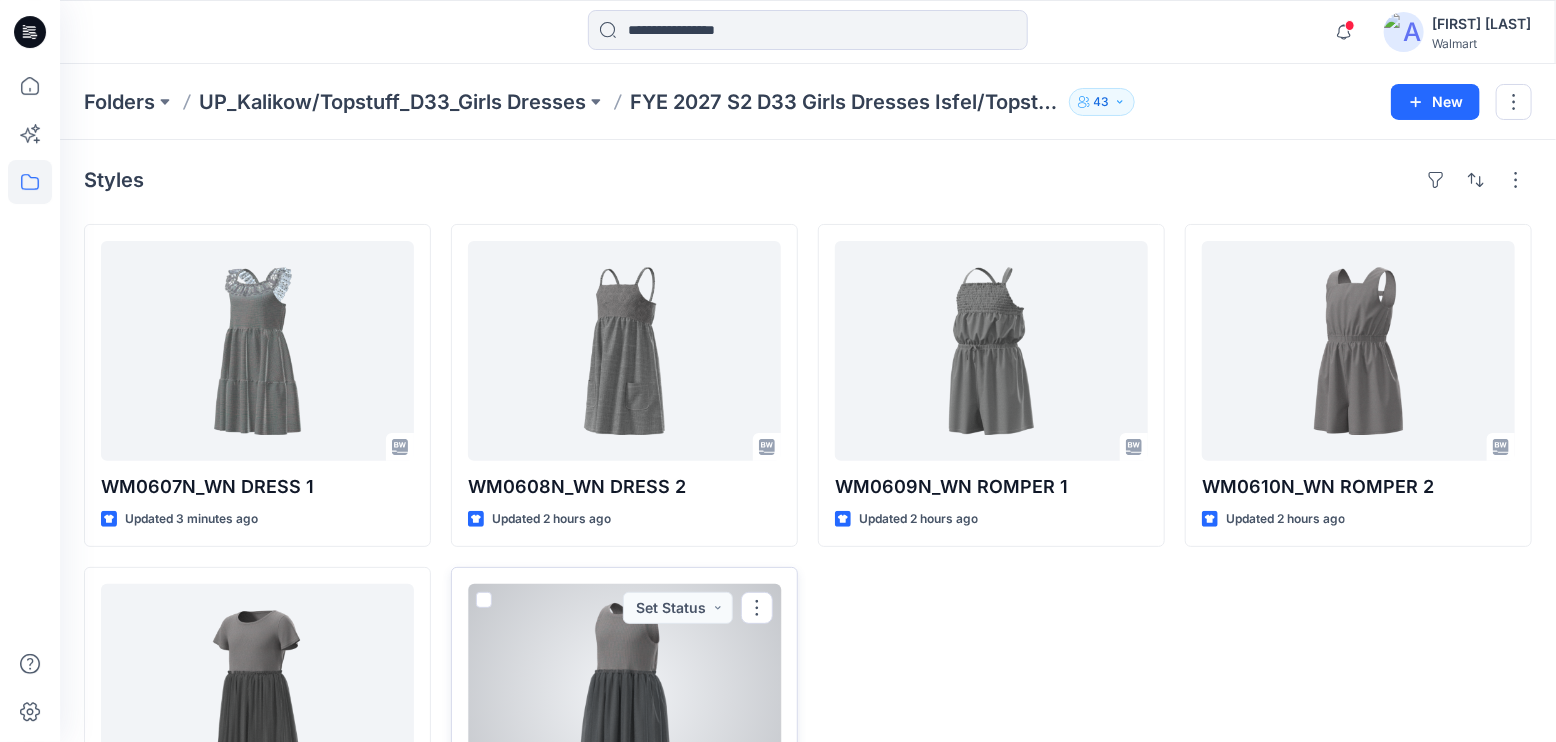 click at bounding box center [624, 694] 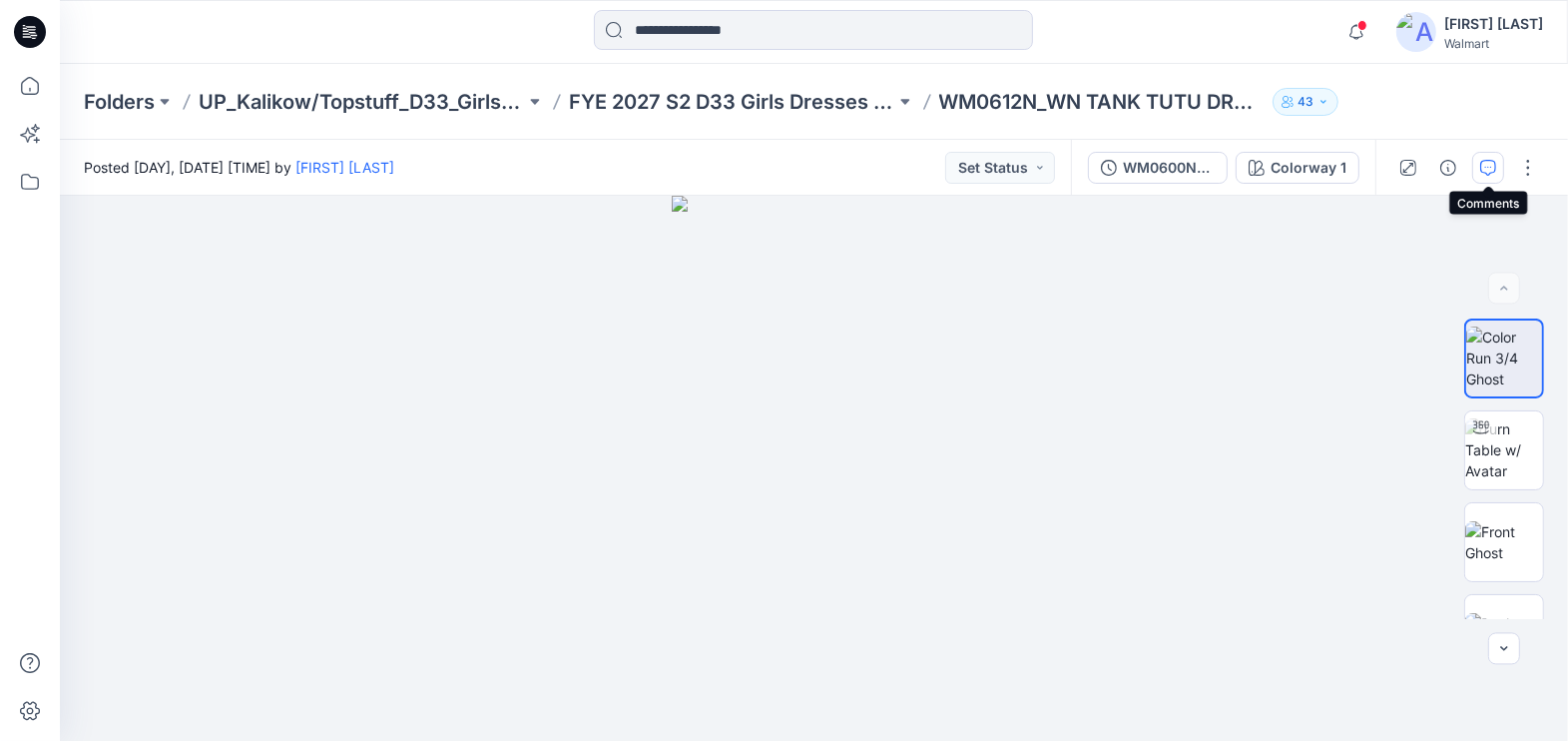 click 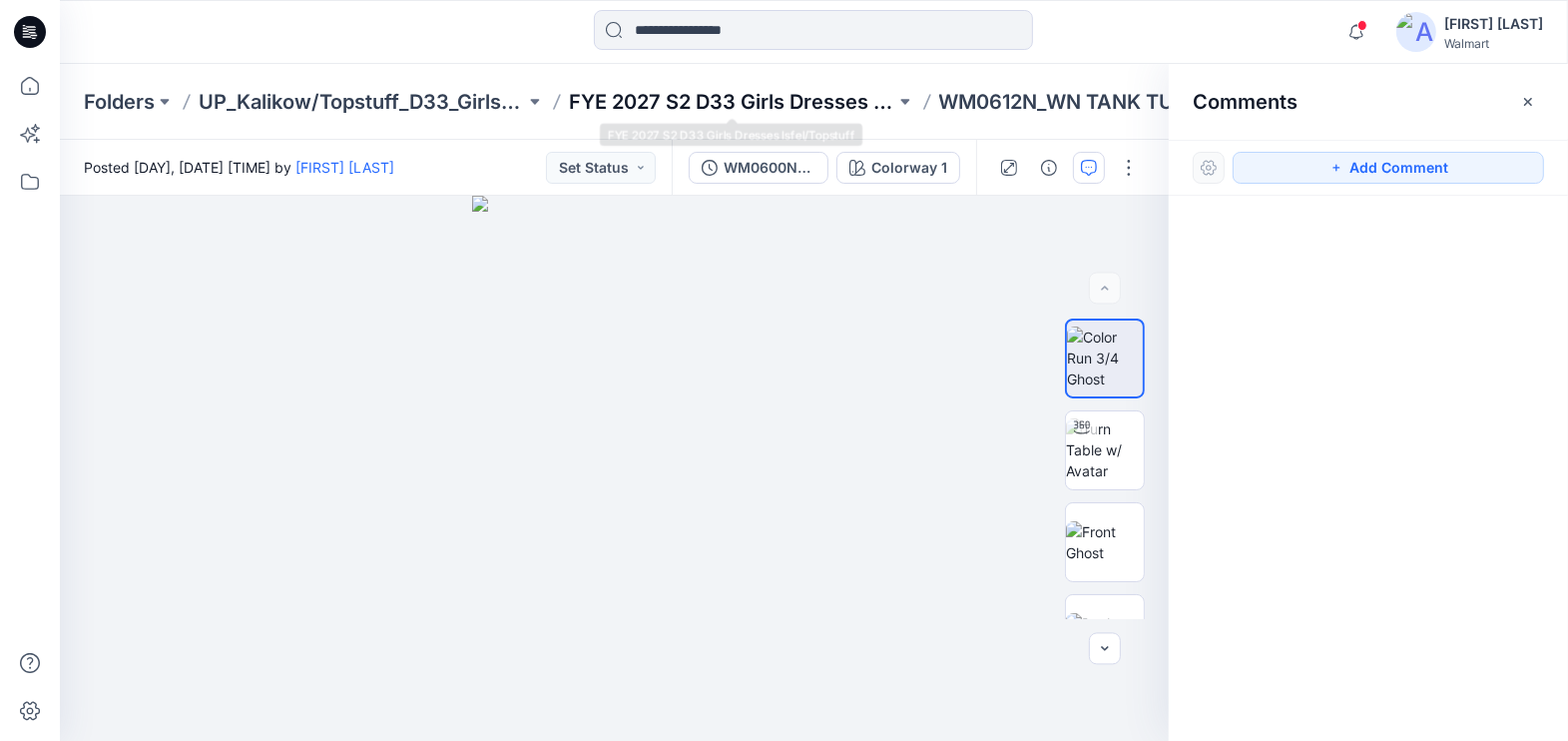 click on "FYE 2027 S2 D33 Girls Dresses Isfel/Topstuff" at bounding box center (732, 102) 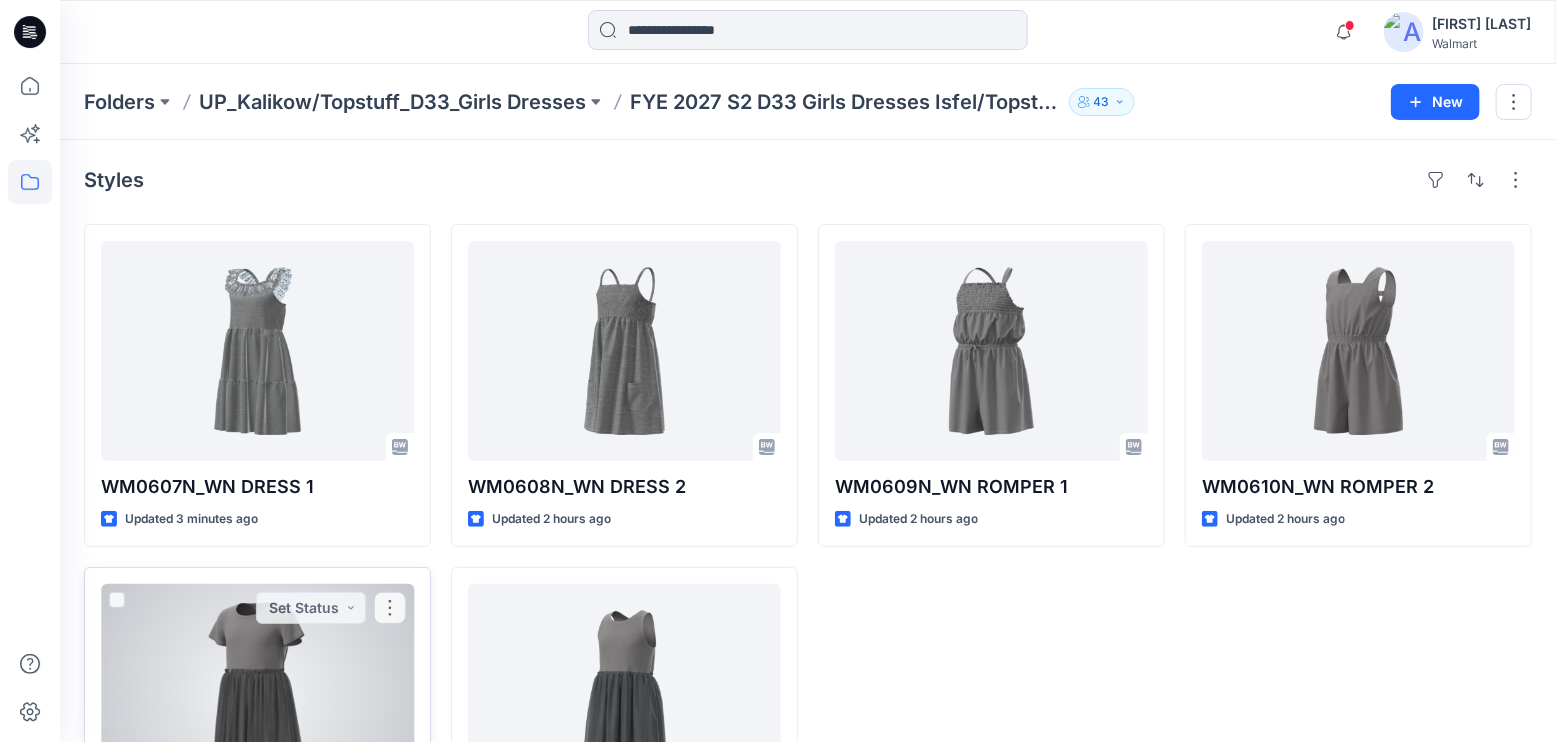 click at bounding box center (257, 694) 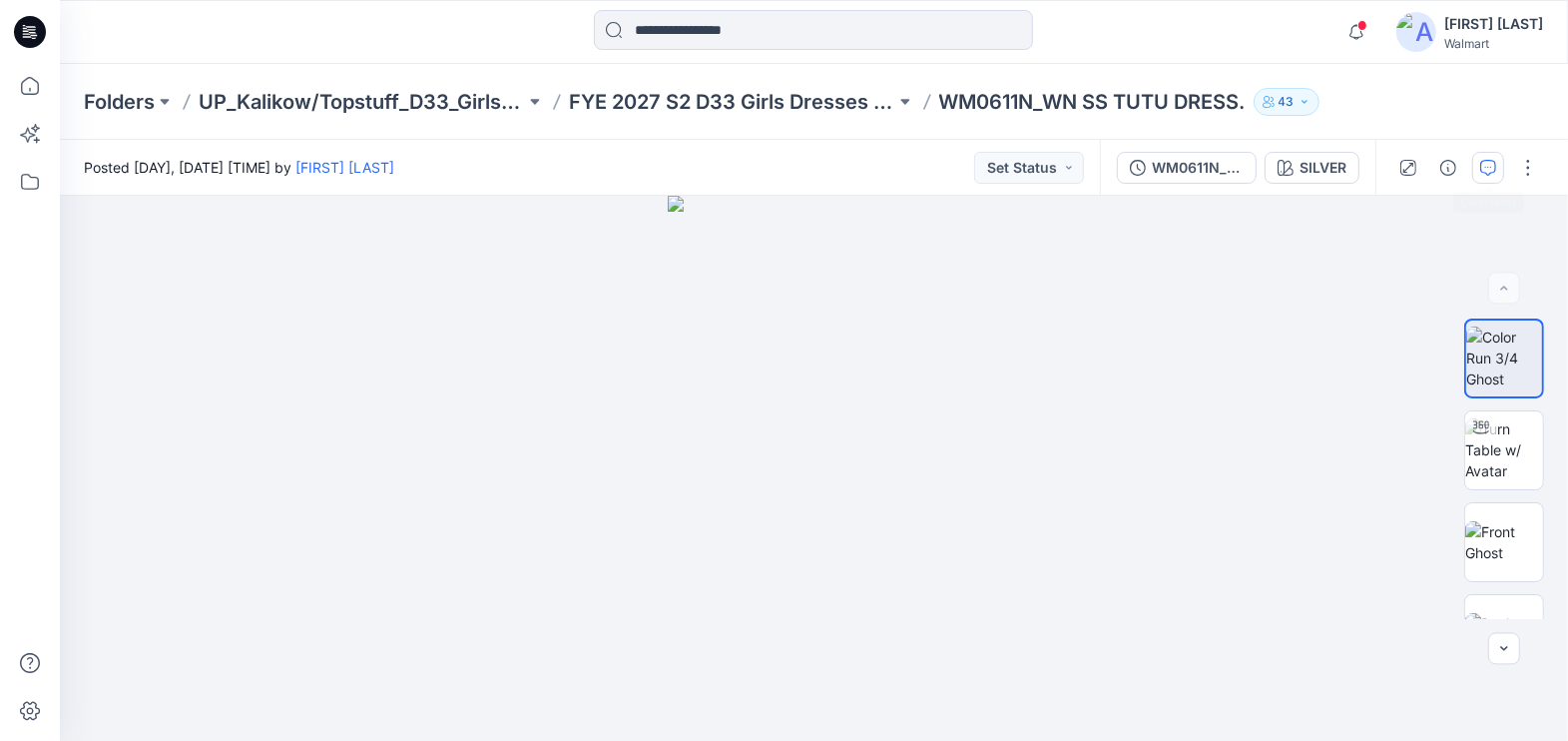 click at bounding box center (1488, 168) 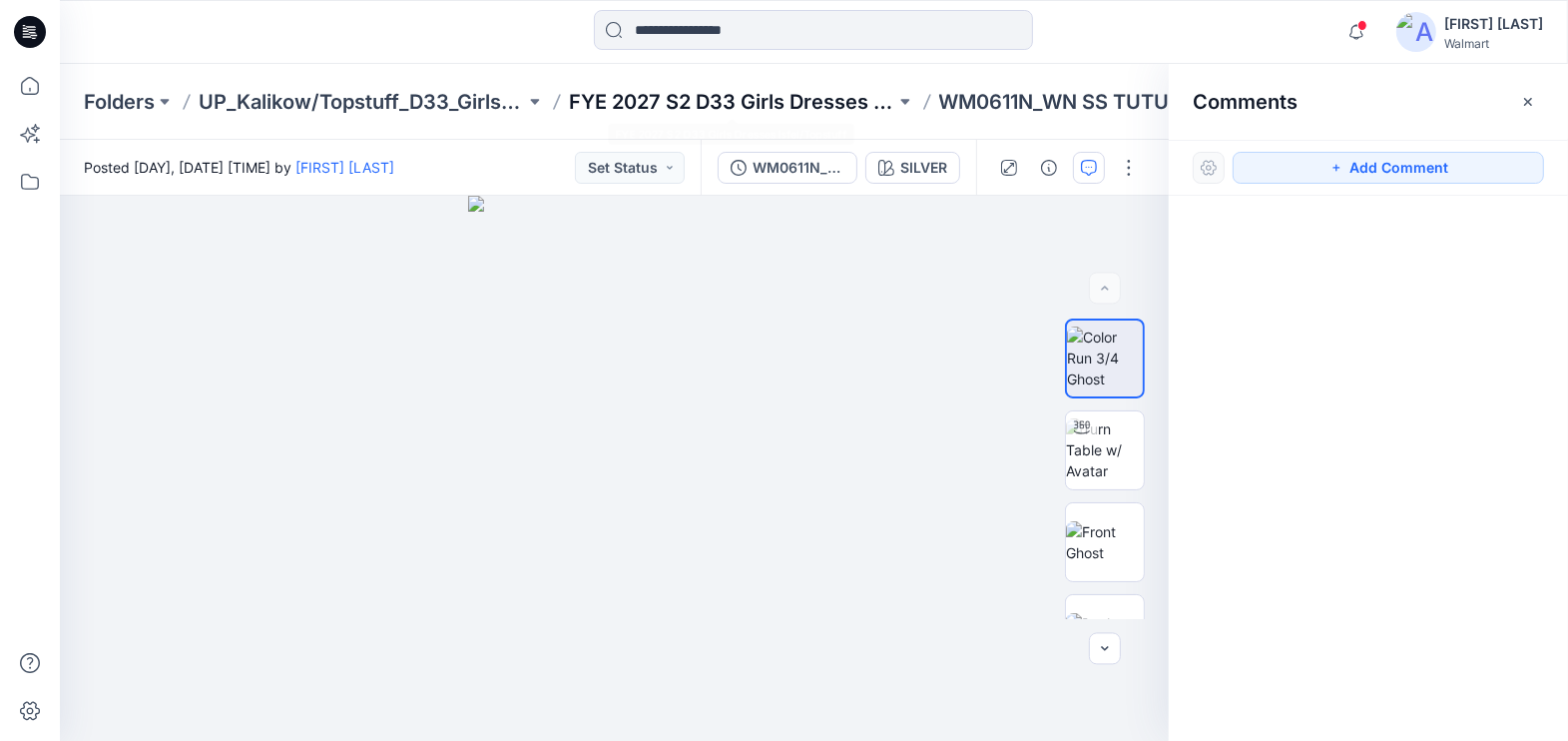 click on "FYE 2027 S2 D33 Girls Dresses Isfel/Topstuff" at bounding box center [732, 102] 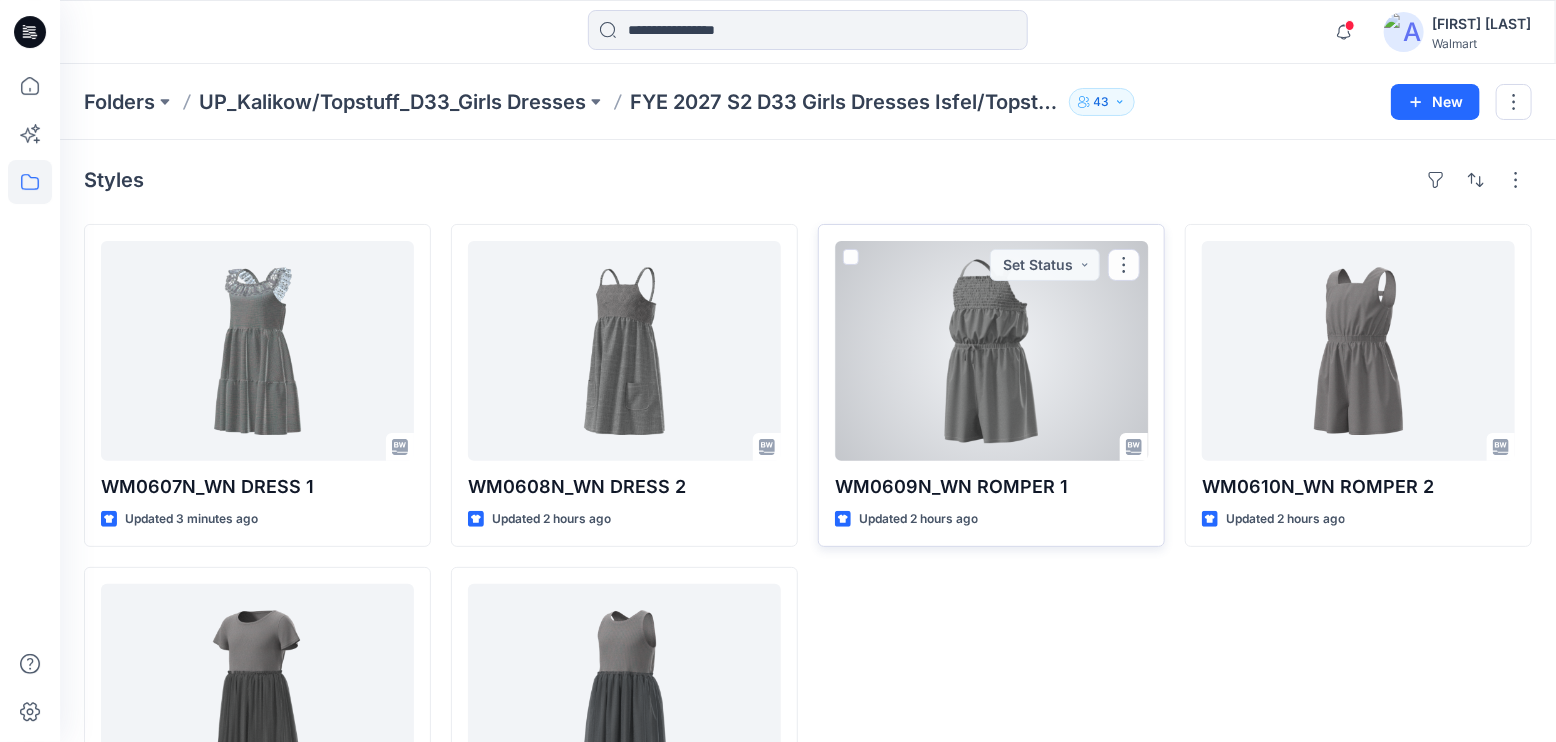 click at bounding box center (991, 351) 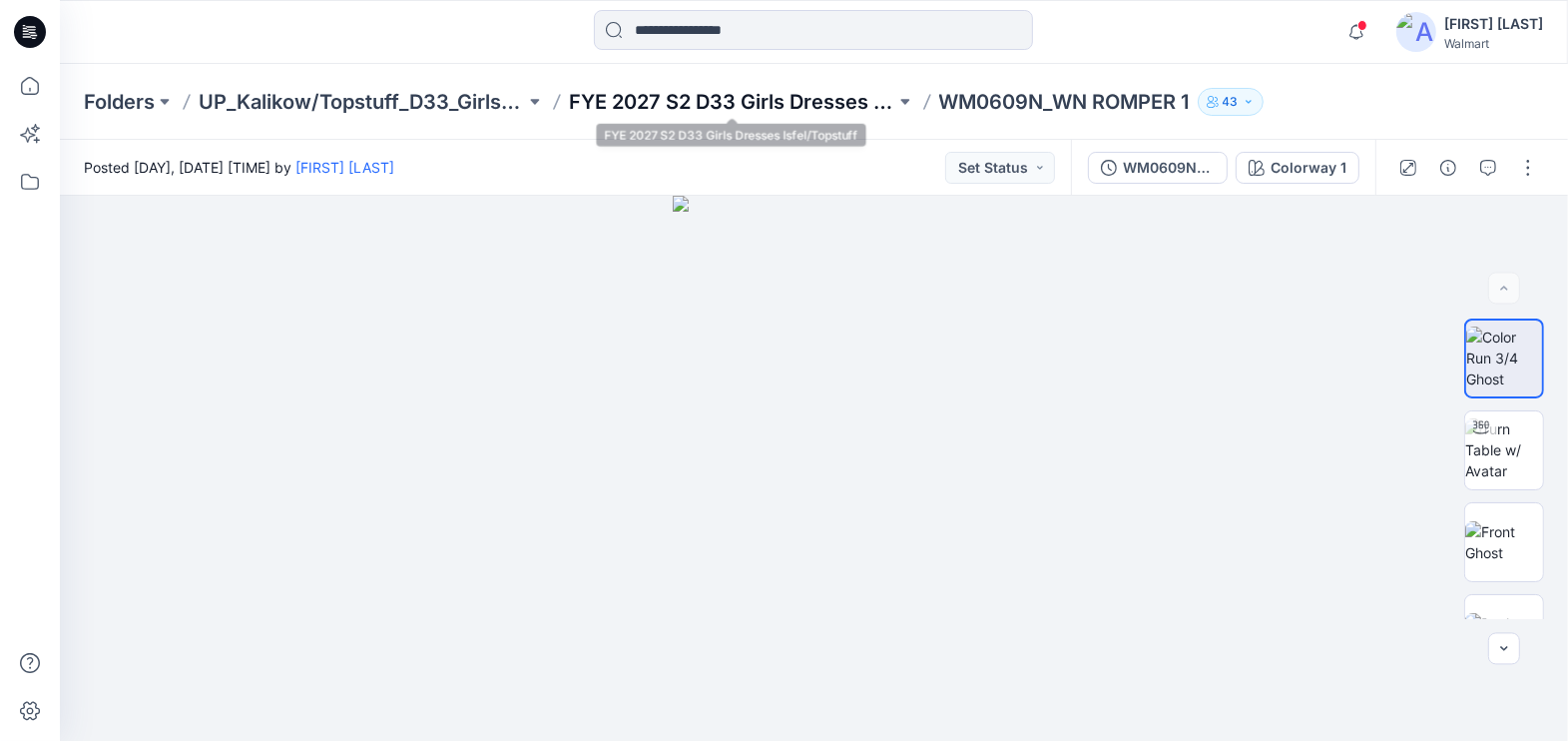 click on "FYE 2027 S2 D33 Girls Dresses Isfel/Topstuff" at bounding box center (732, 102) 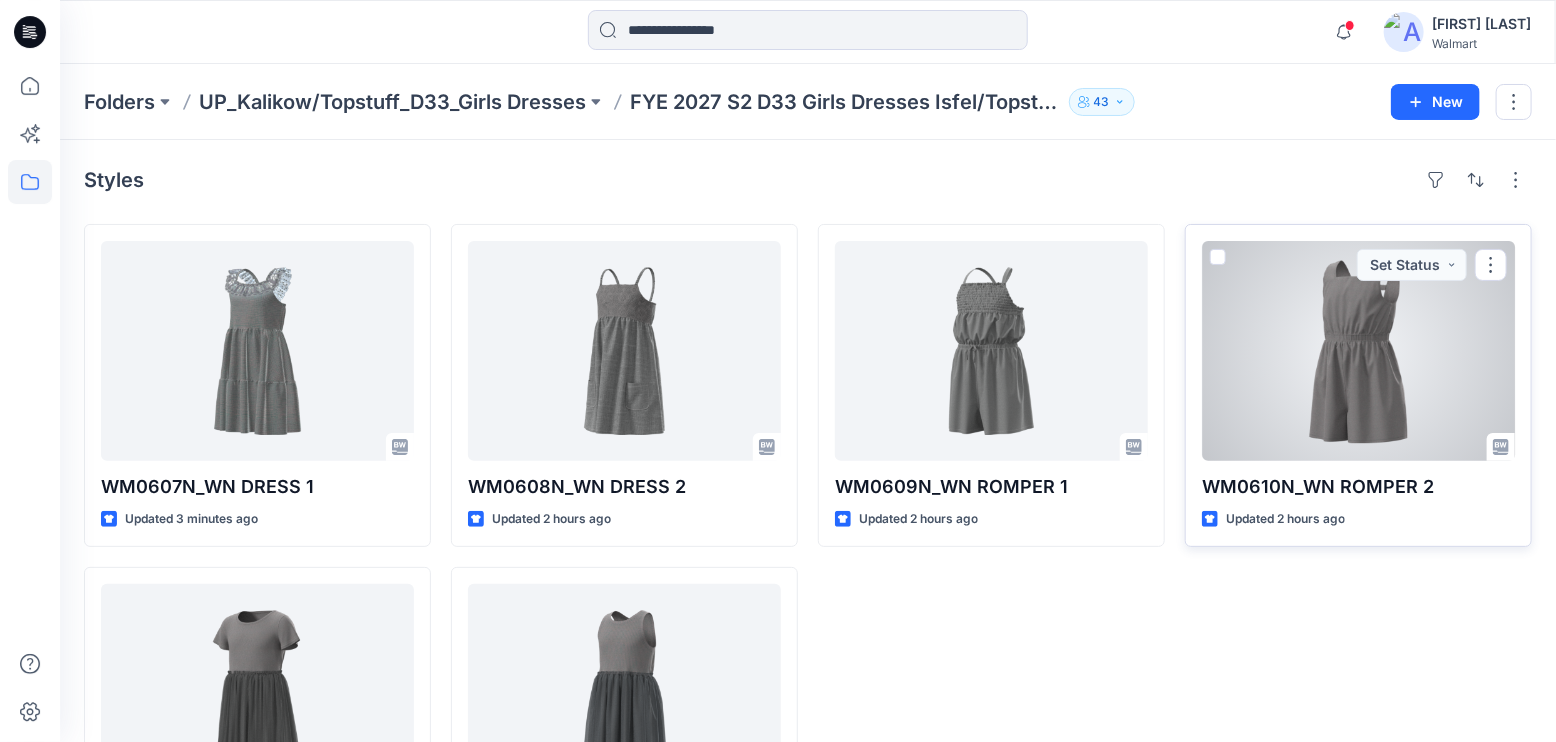 click at bounding box center [1358, 351] 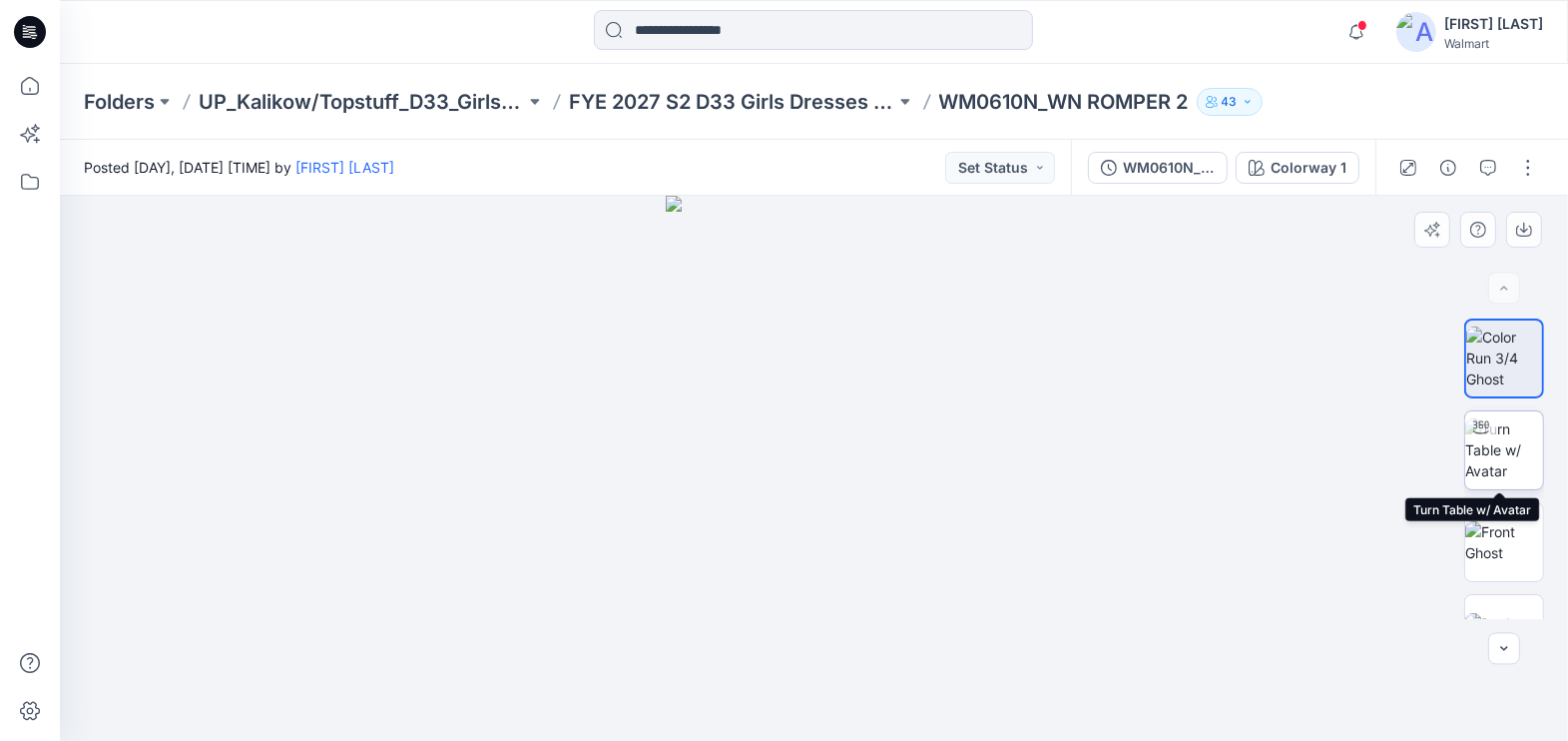 click at bounding box center (1504, 449) 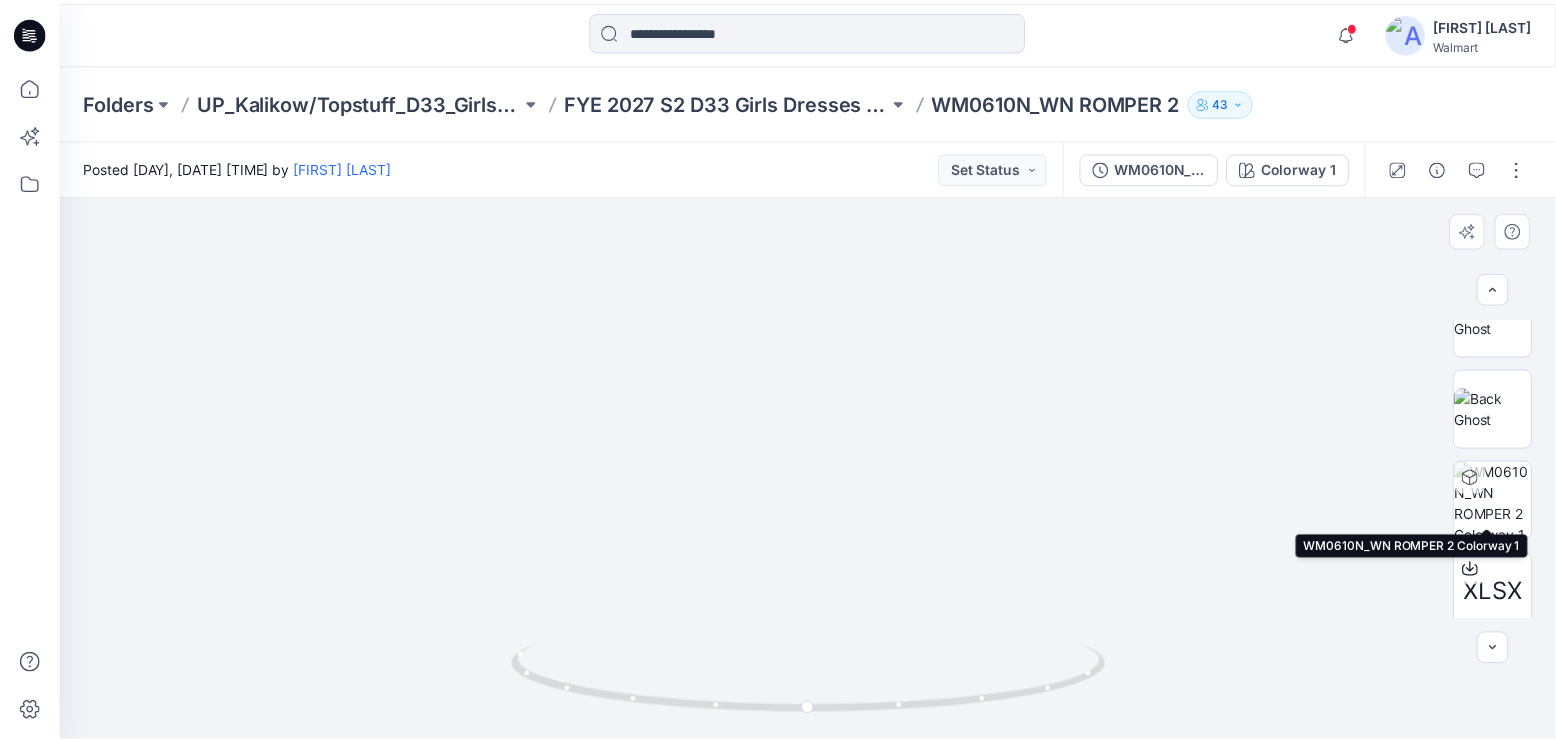 scroll, scrollTop: 238, scrollLeft: 0, axis: vertical 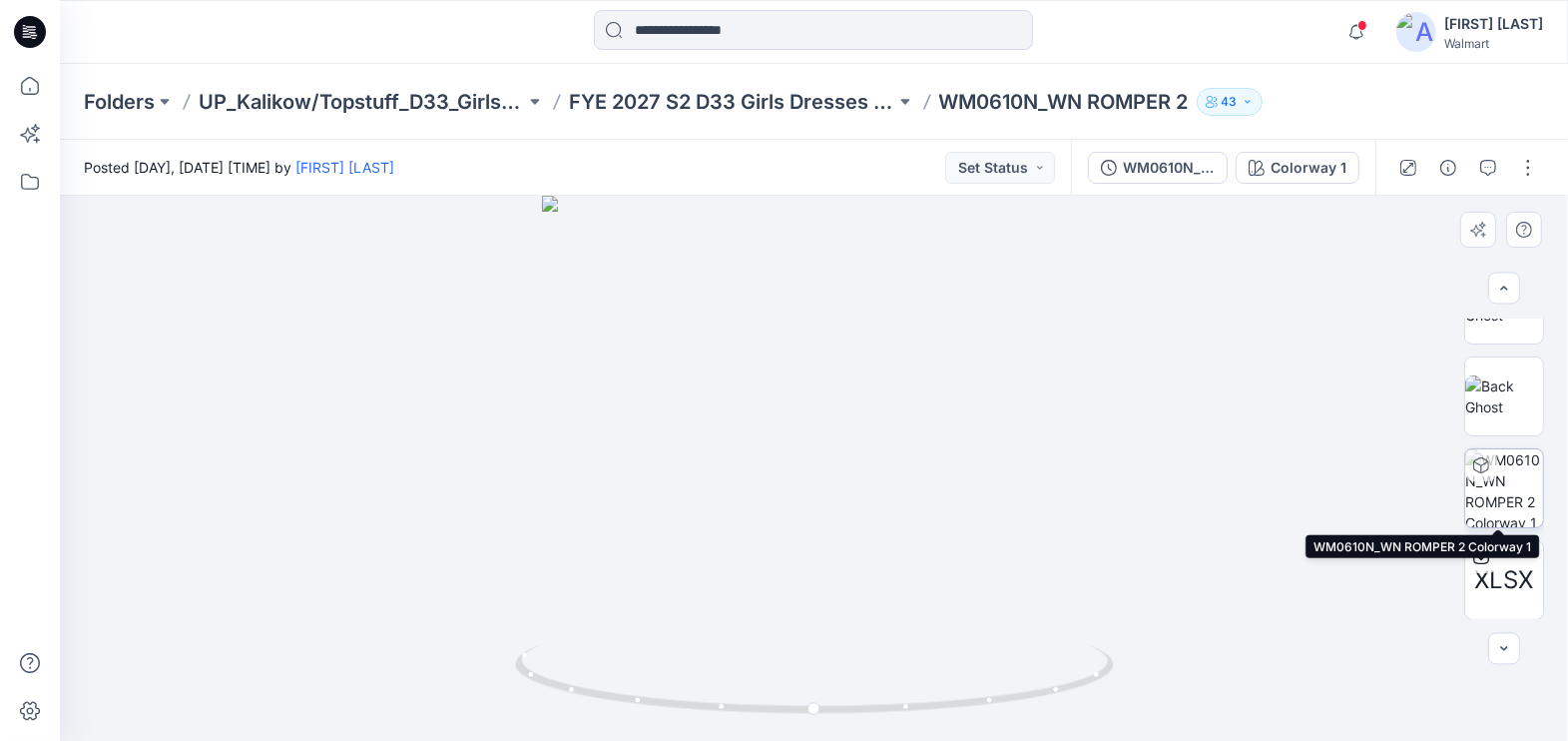 click at bounding box center [1504, 488] 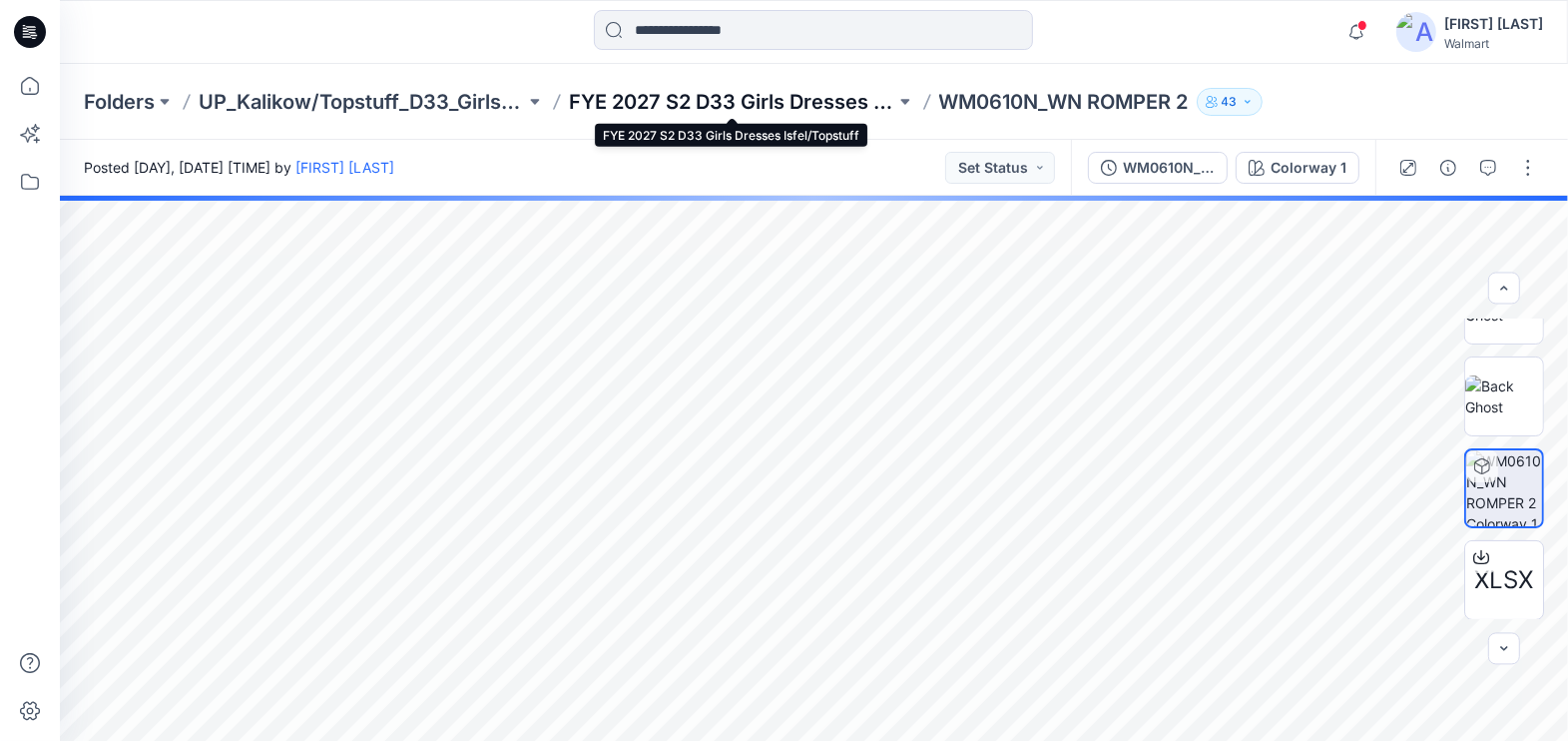 click on "FYE 2027 S2 D33 Girls Dresses Isfel/Topstuff" at bounding box center [732, 102] 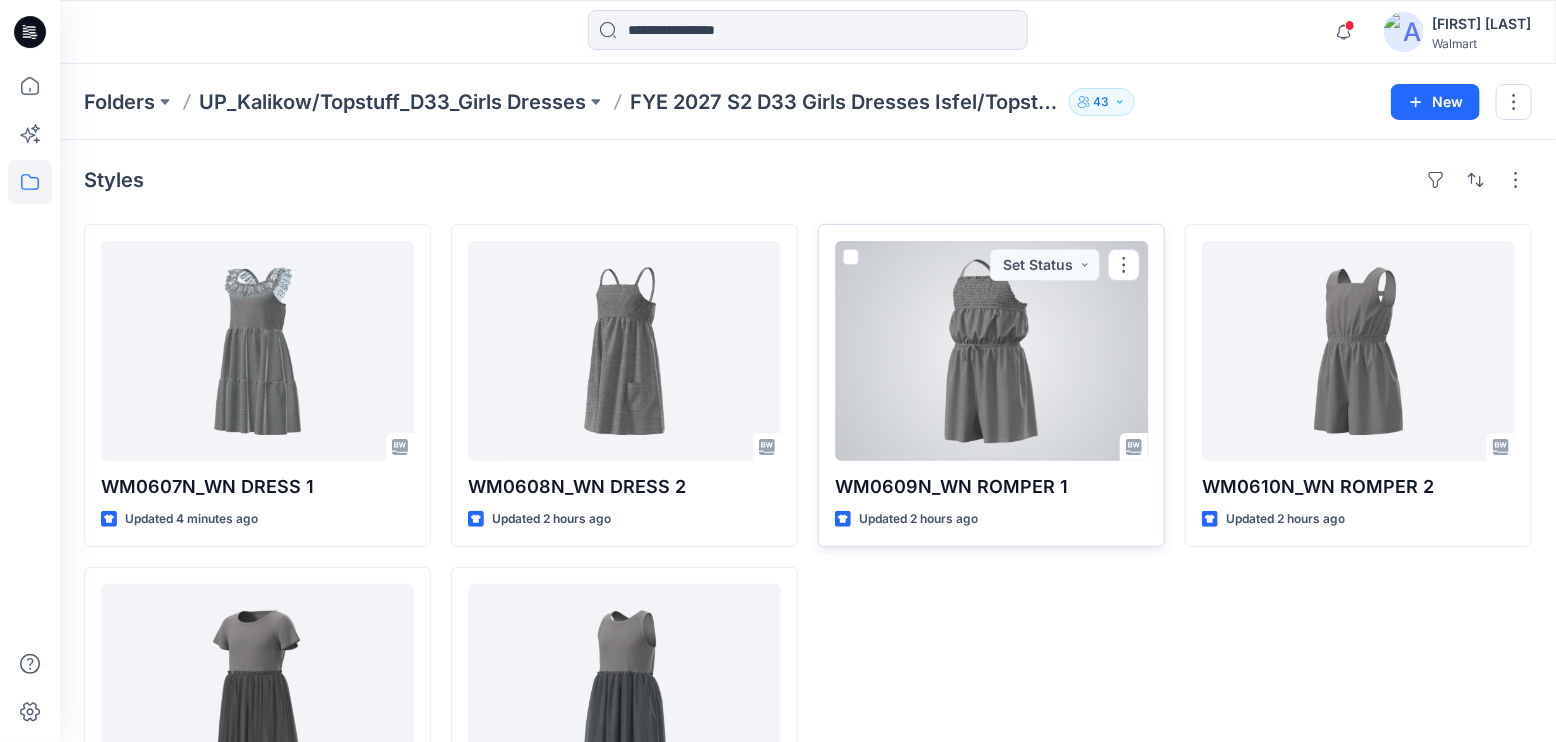 click at bounding box center [991, 351] 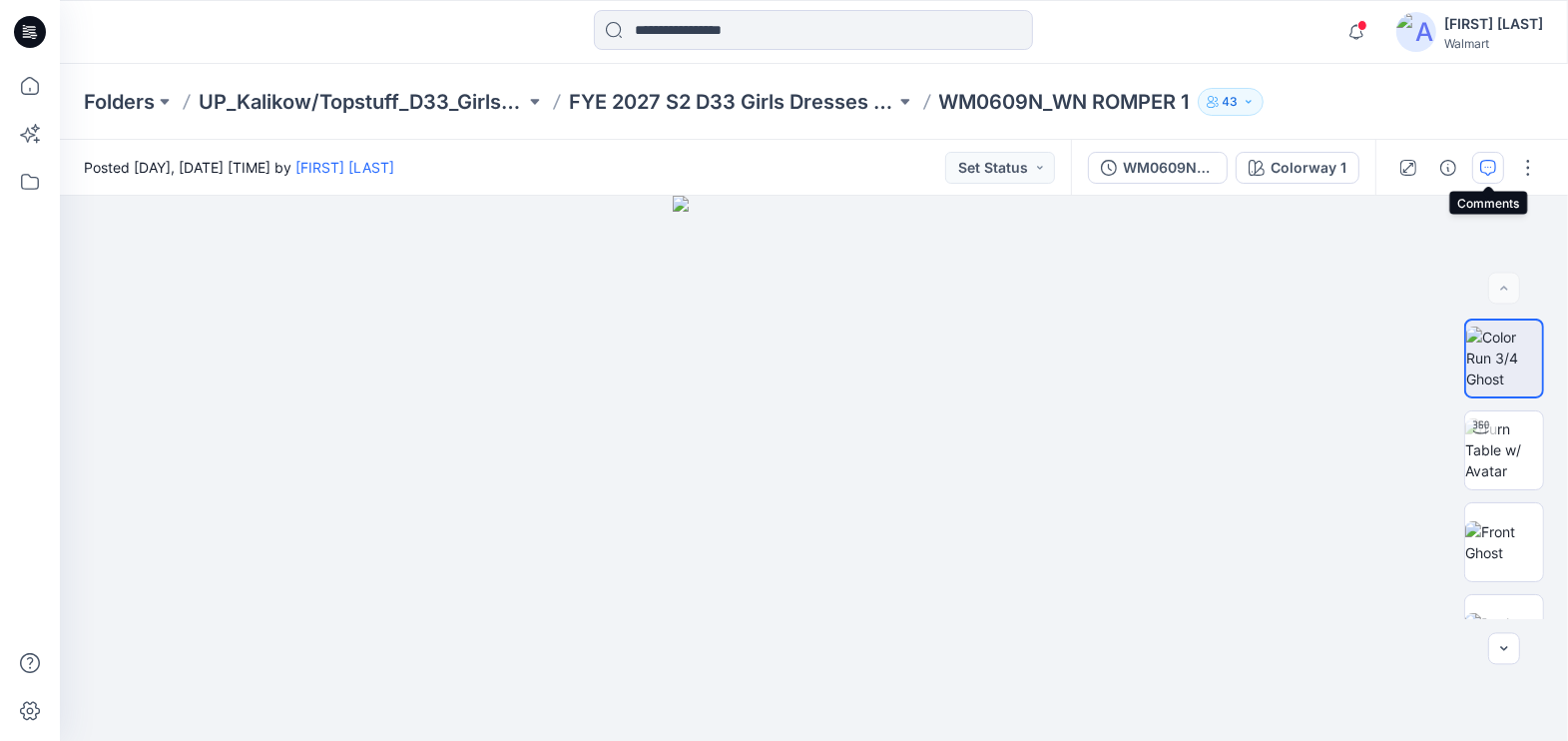 click 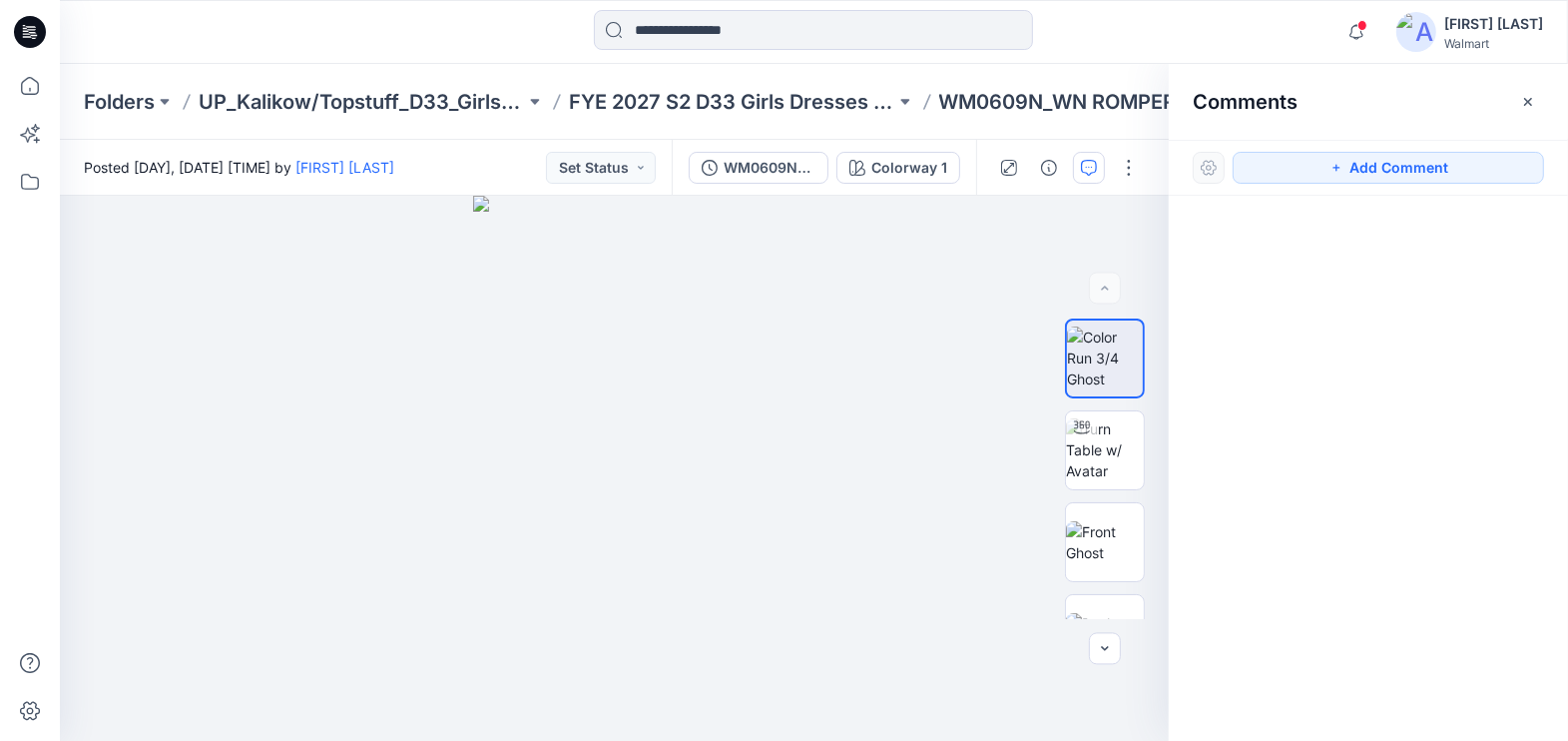 click at bounding box center (1368, 431) 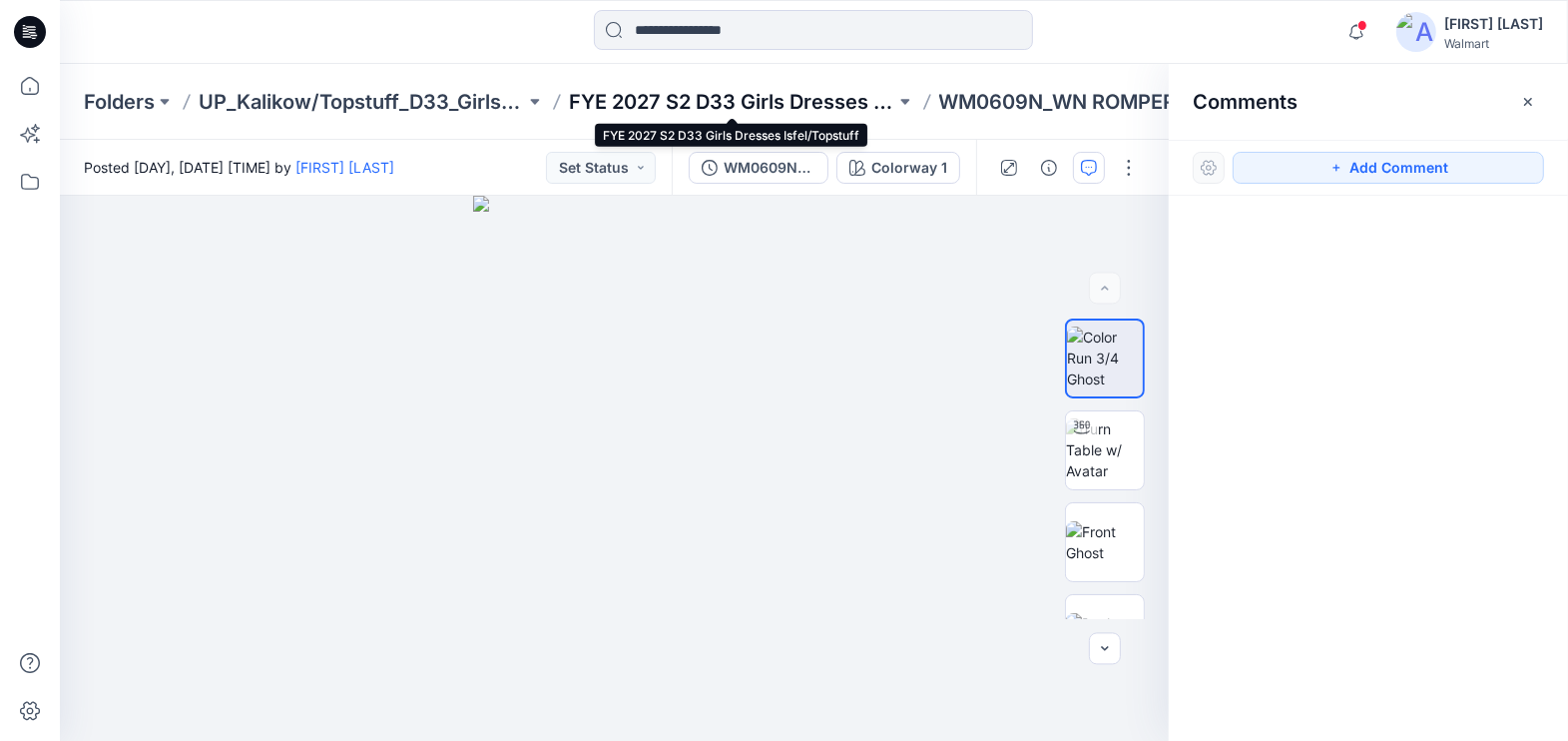 click on "FYE 2027 S2 D33 Girls Dresses Isfel/Topstuff" at bounding box center (732, 102) 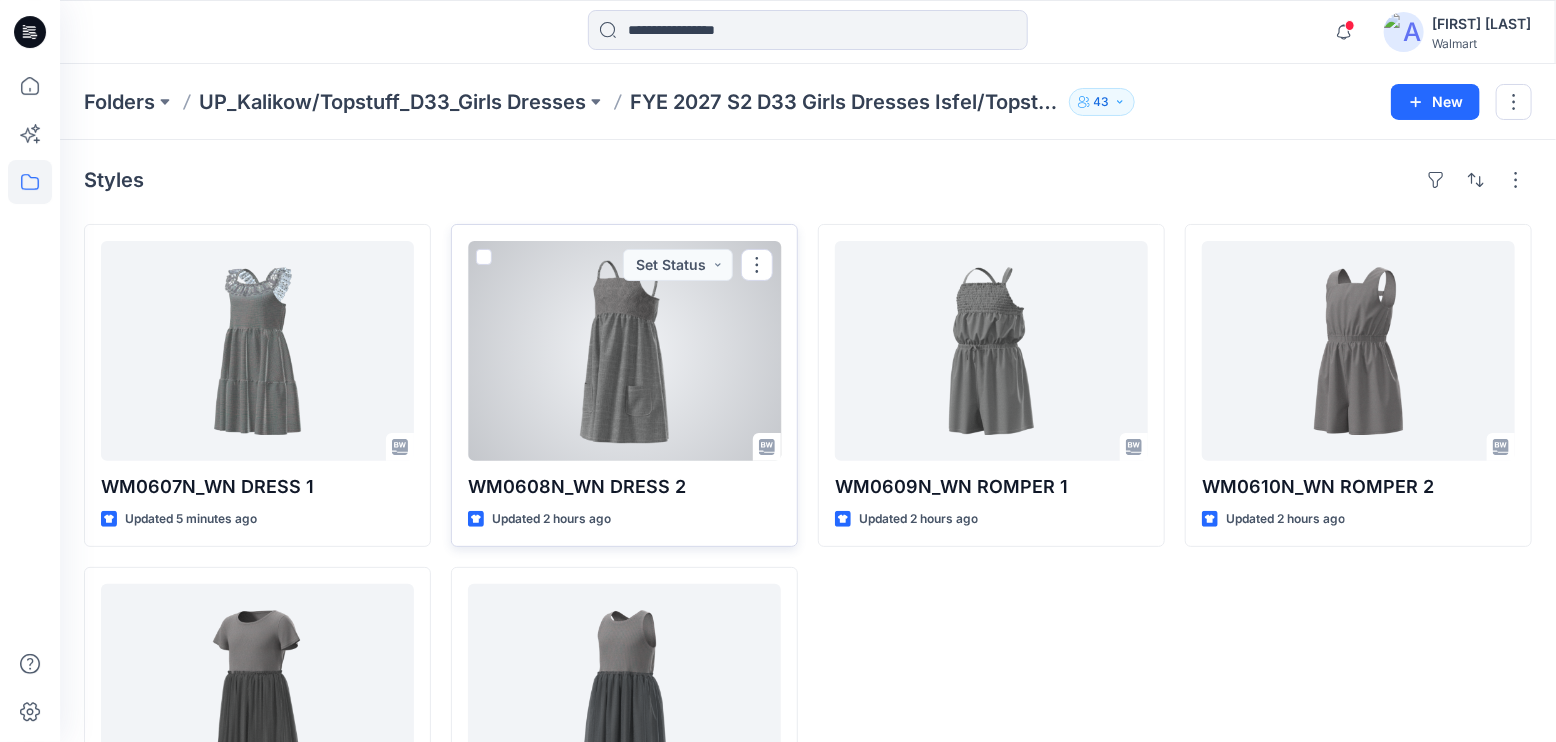 click at bounding box center (624, 351) 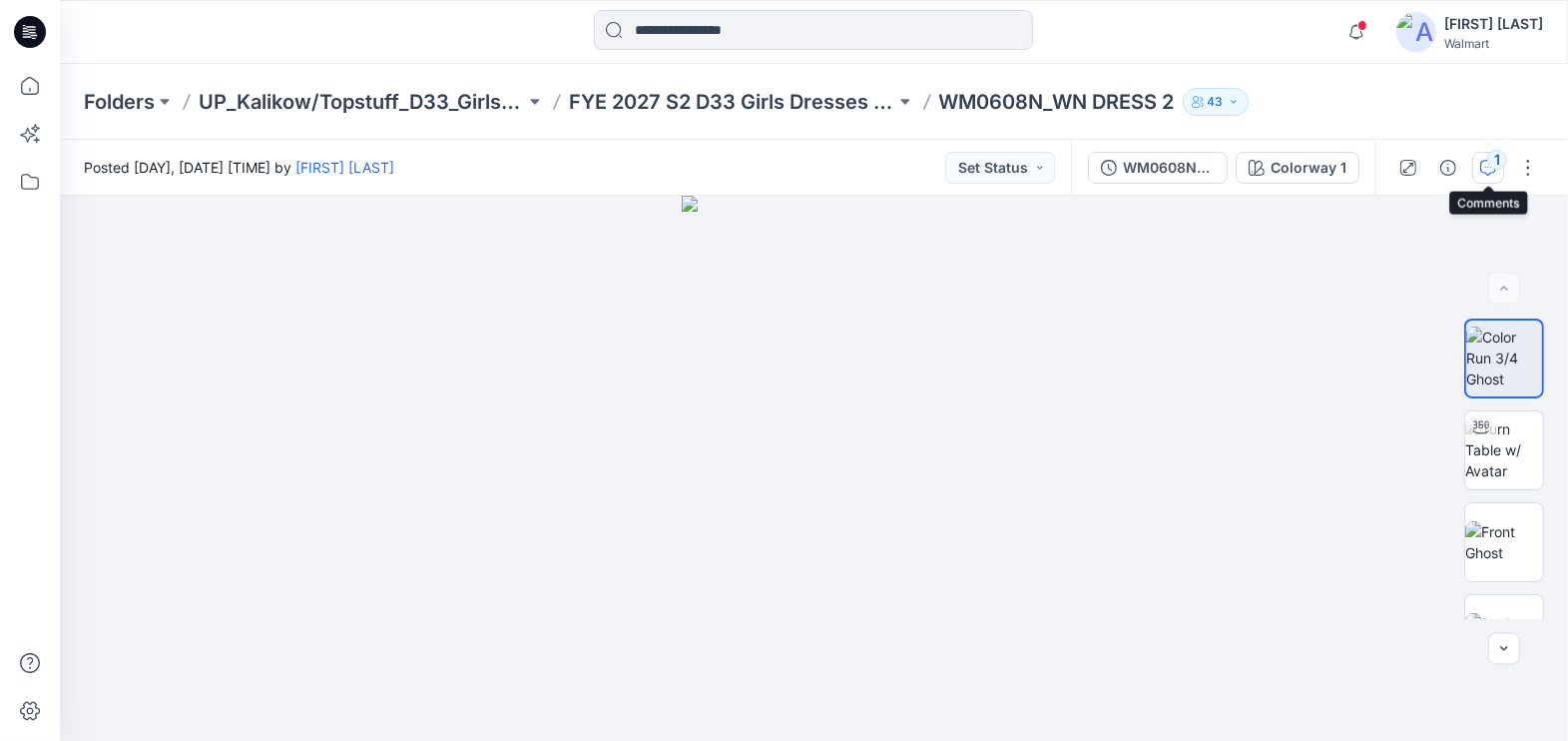 click 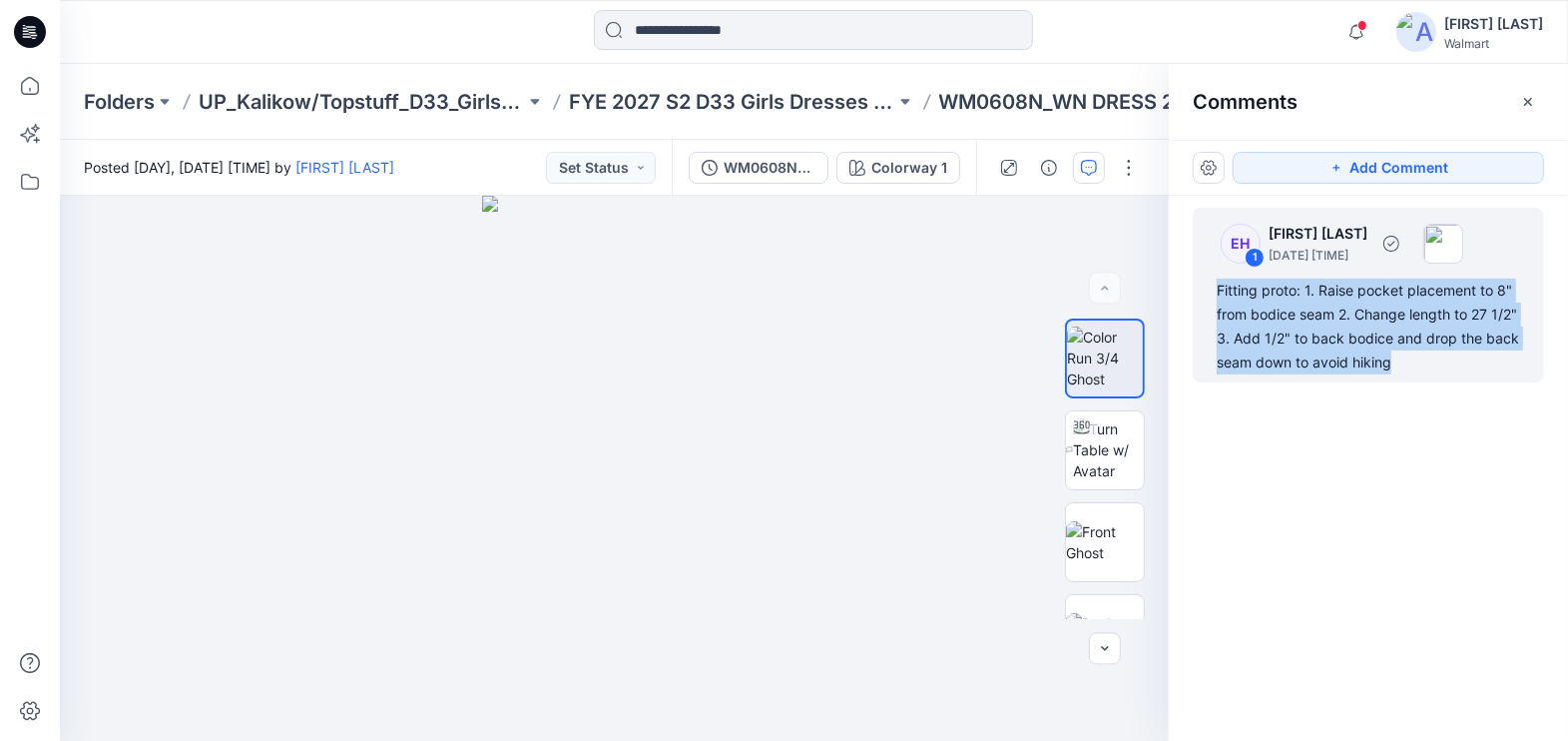 drag, startPoint x: 1397, startPoint y: 365, endPoint x: 1220, endPoint y: 290, distance: 192.23423 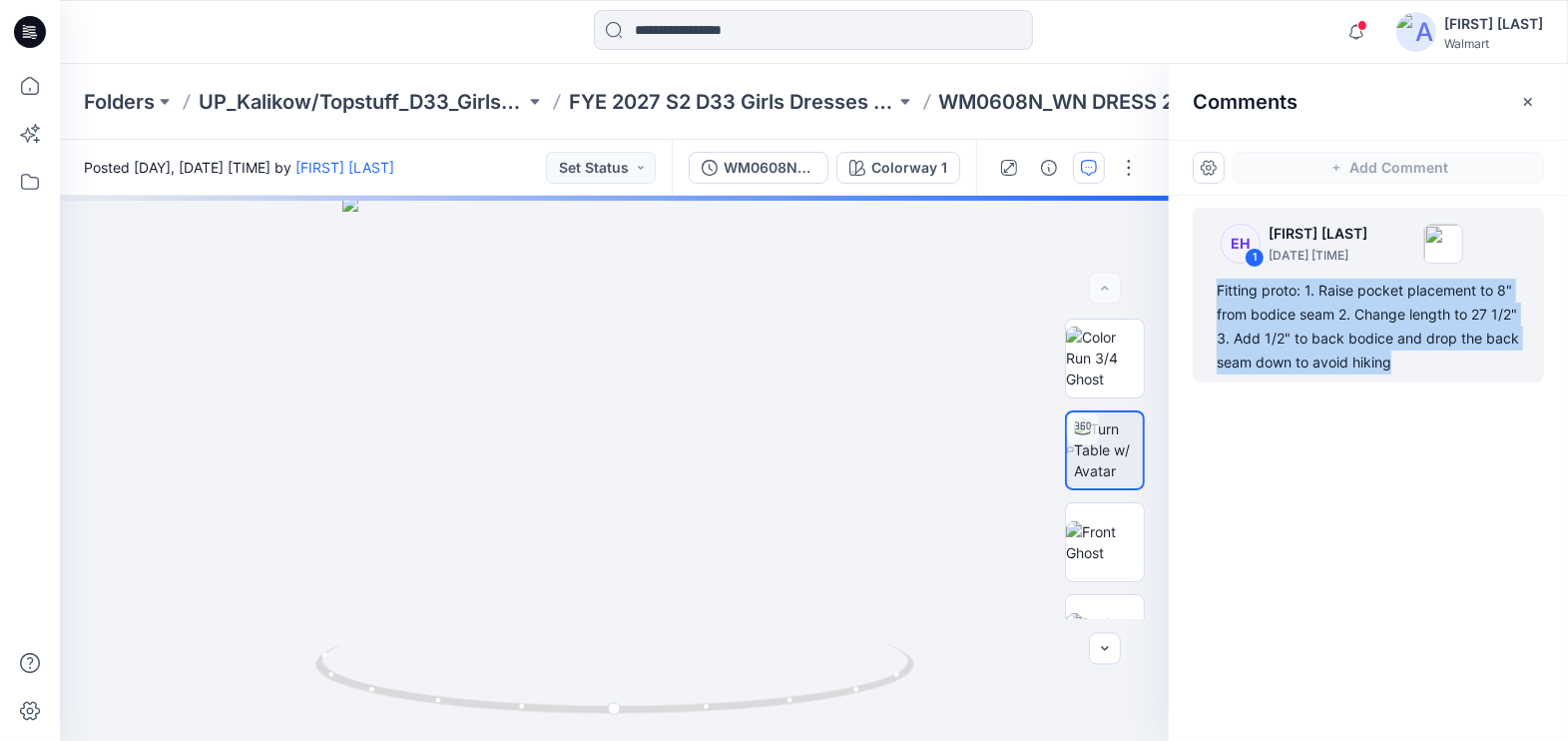 drag, startPoint x: 1220, startPoint y: 290, endPoint x: 1304, endPoint y: 305, distance: 85.32878 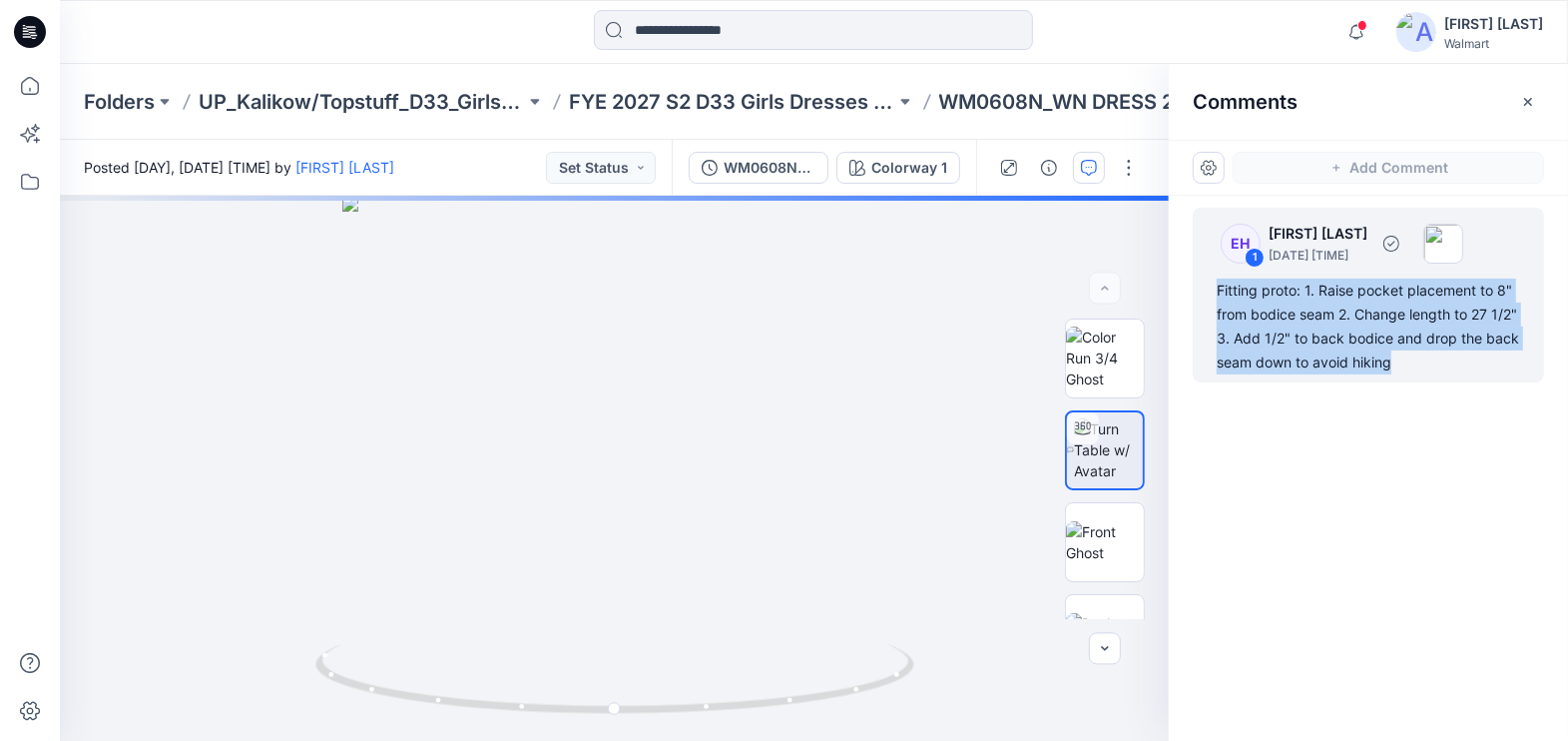 copy on "Fitting proto:
1. Raise pocket placement to 8" from bodice seam
2. Change length to 27 1/2"
3. Add 1/2" to back bodice and drop the back seam down to avoid hiking" 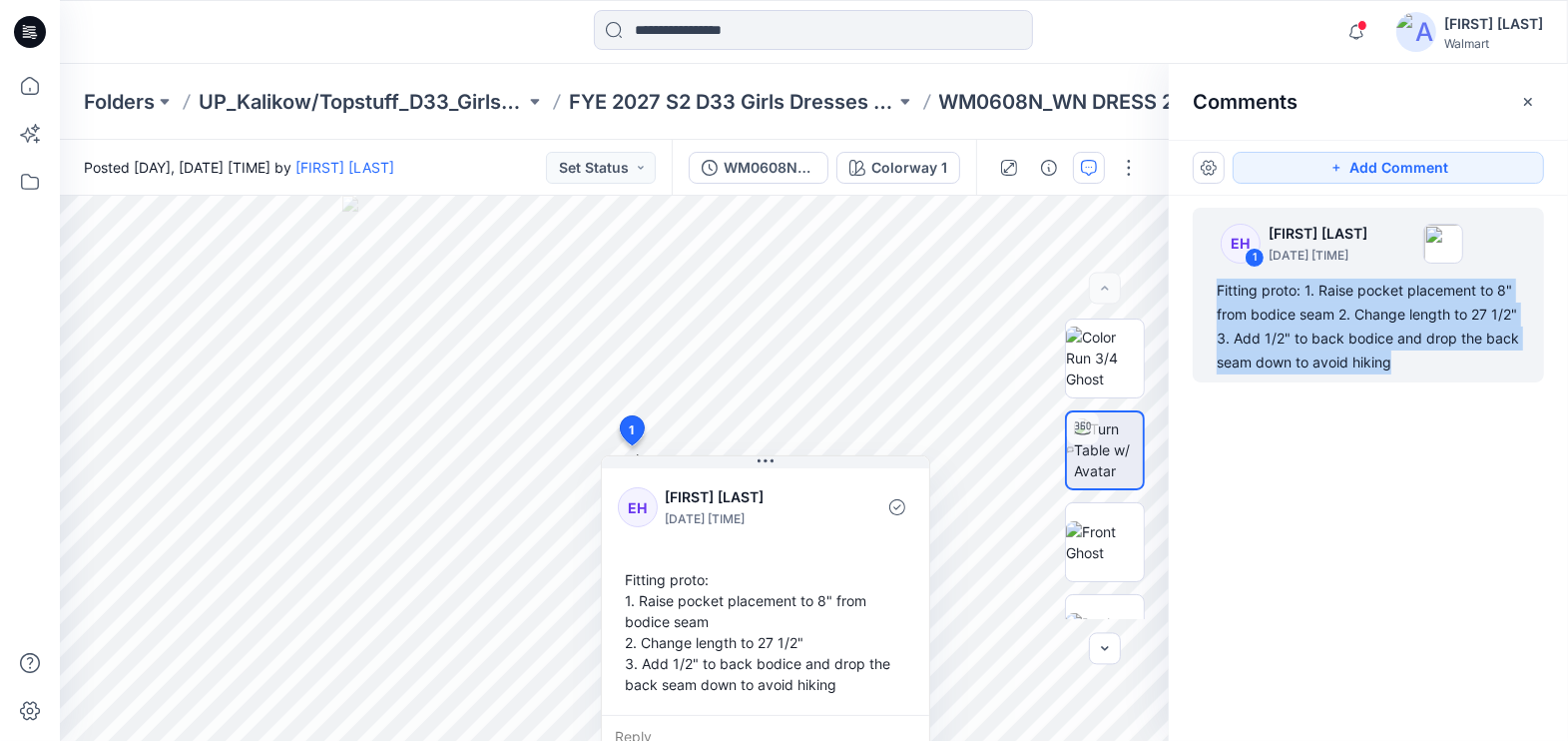 click on "Folders UP_Kalikow/Topstuff_D33_Girls Dresses FYE 2027 S2 D33 Girls Dresses Isfel/Topstuff WM0608N_WN DRESS 2 43" at bounding box center [813, 102] 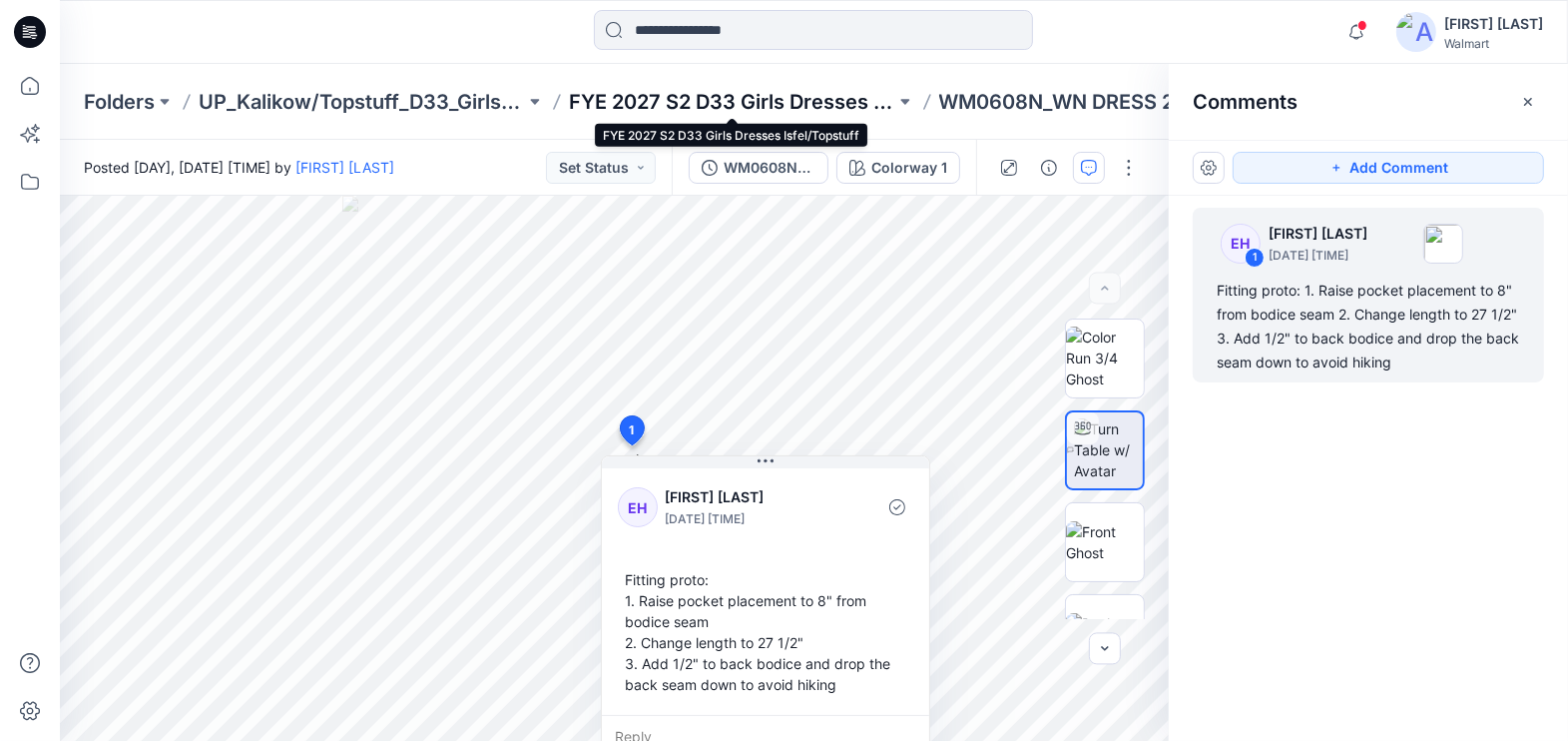click on "FYE 2027 S2 D33 Girls Dresses Isfel/Topstuff" at bounding box center (732, 102) 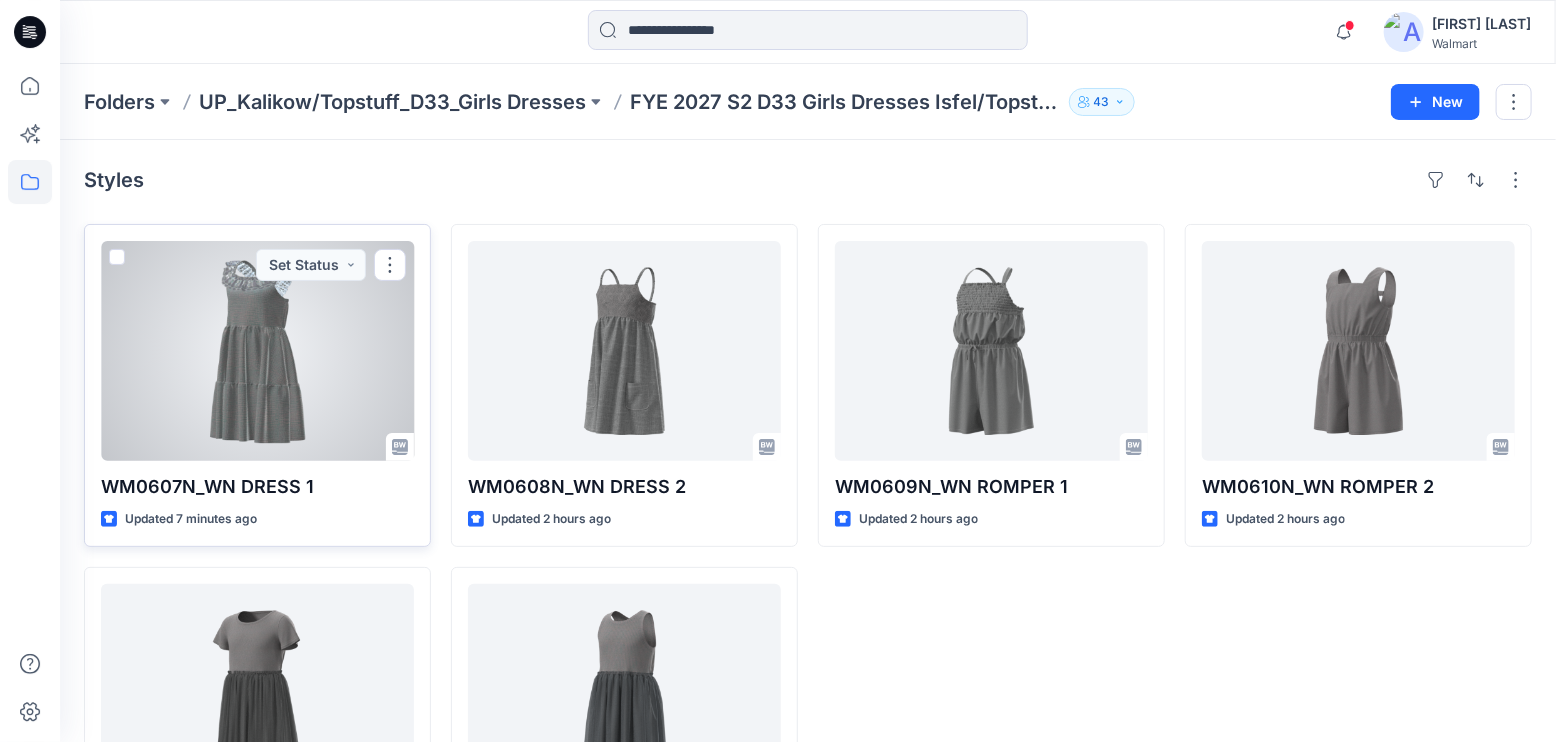 click at bounding box center (257, 351) 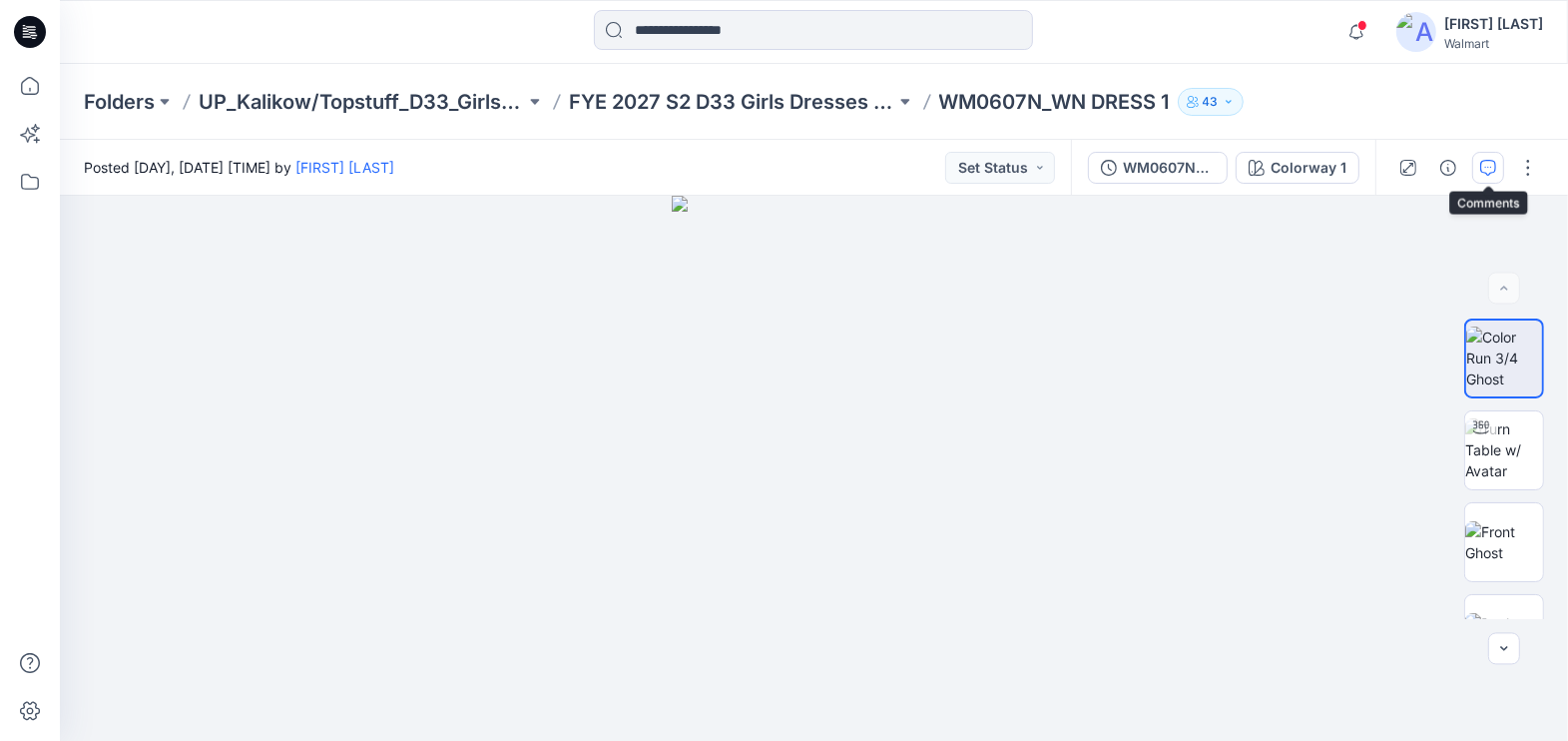 click 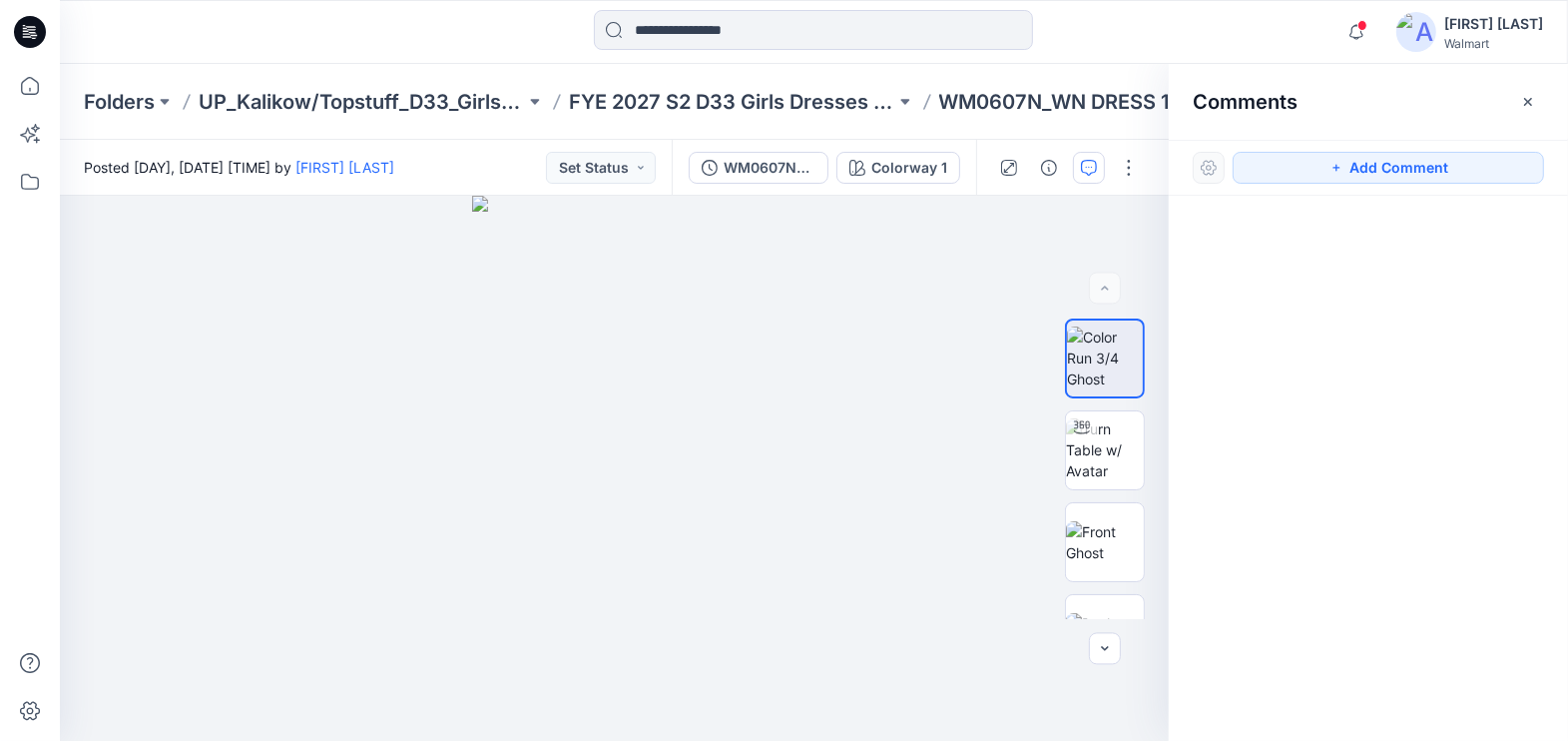 click at bounding box center (1368, 431) 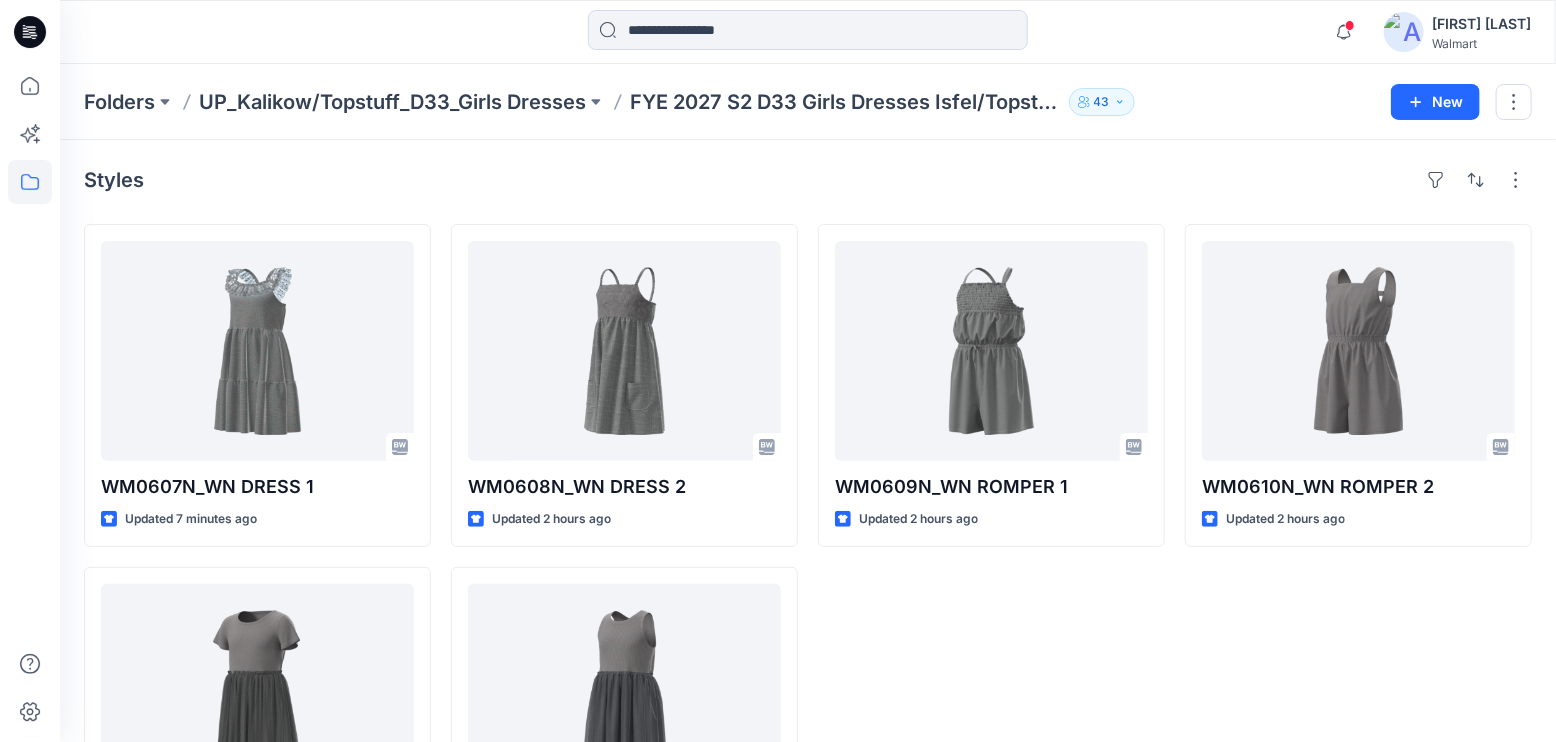 click on "Styles" at bounding box center (808, 180) 